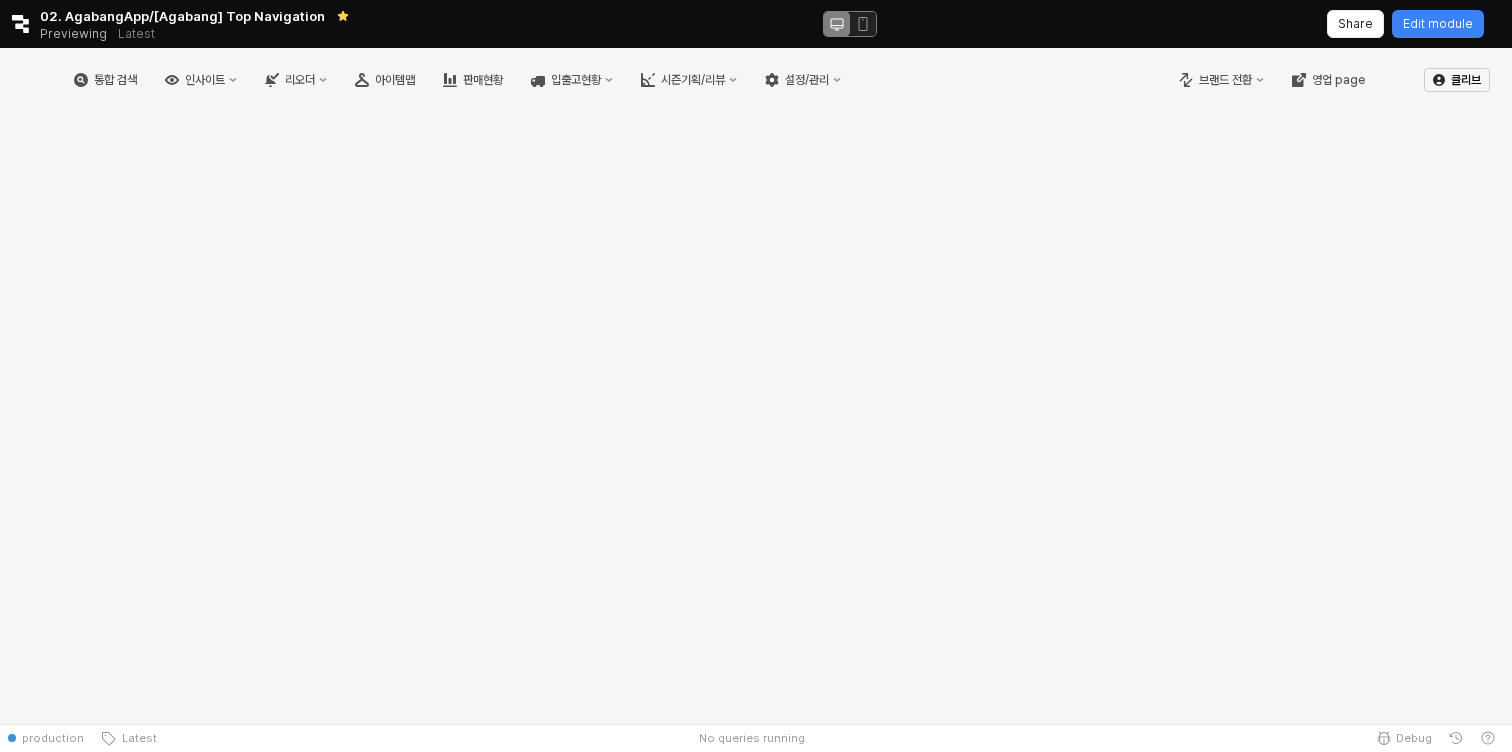scroll, scrollTop: 0, scrollLeft: 0, axis: both 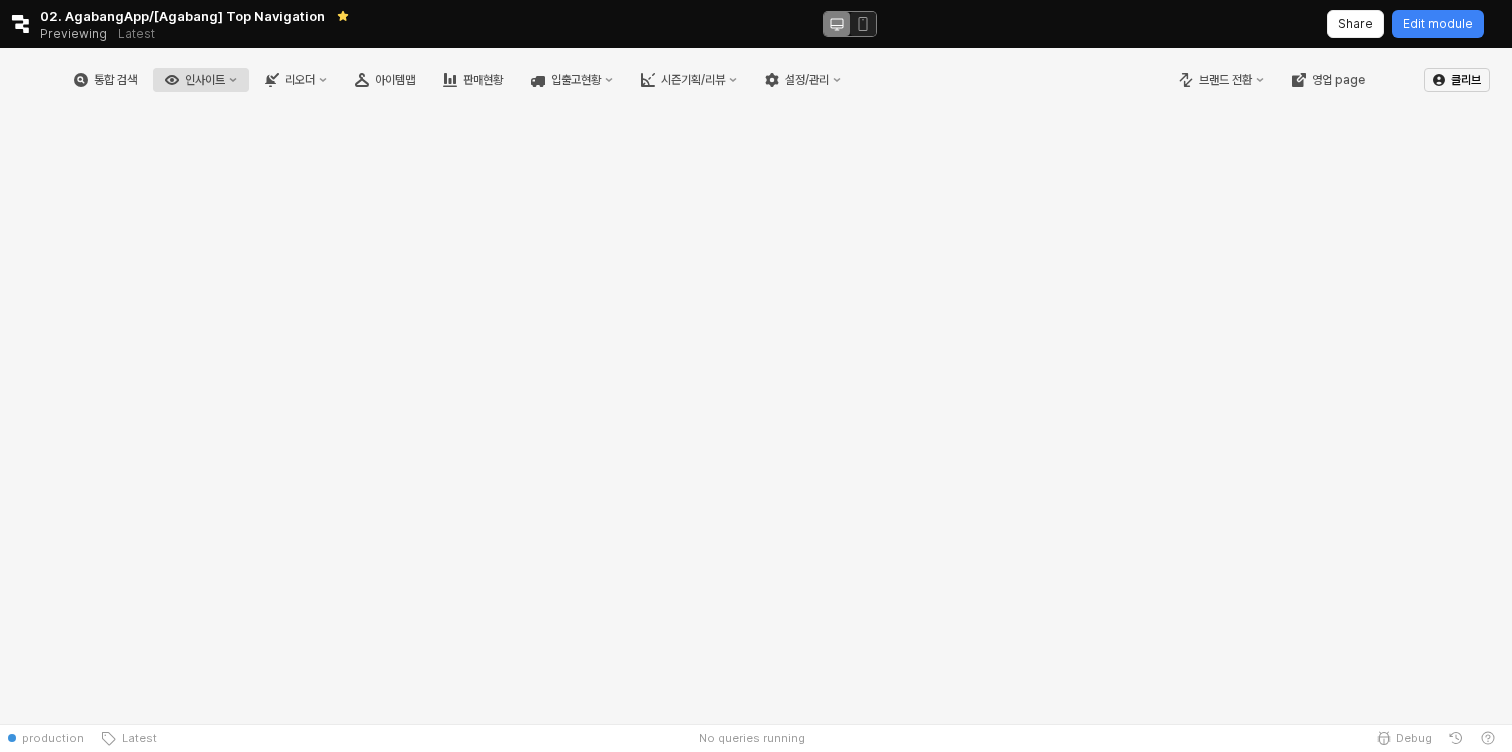 click on "인사이트" at bounding box center [205, 80] 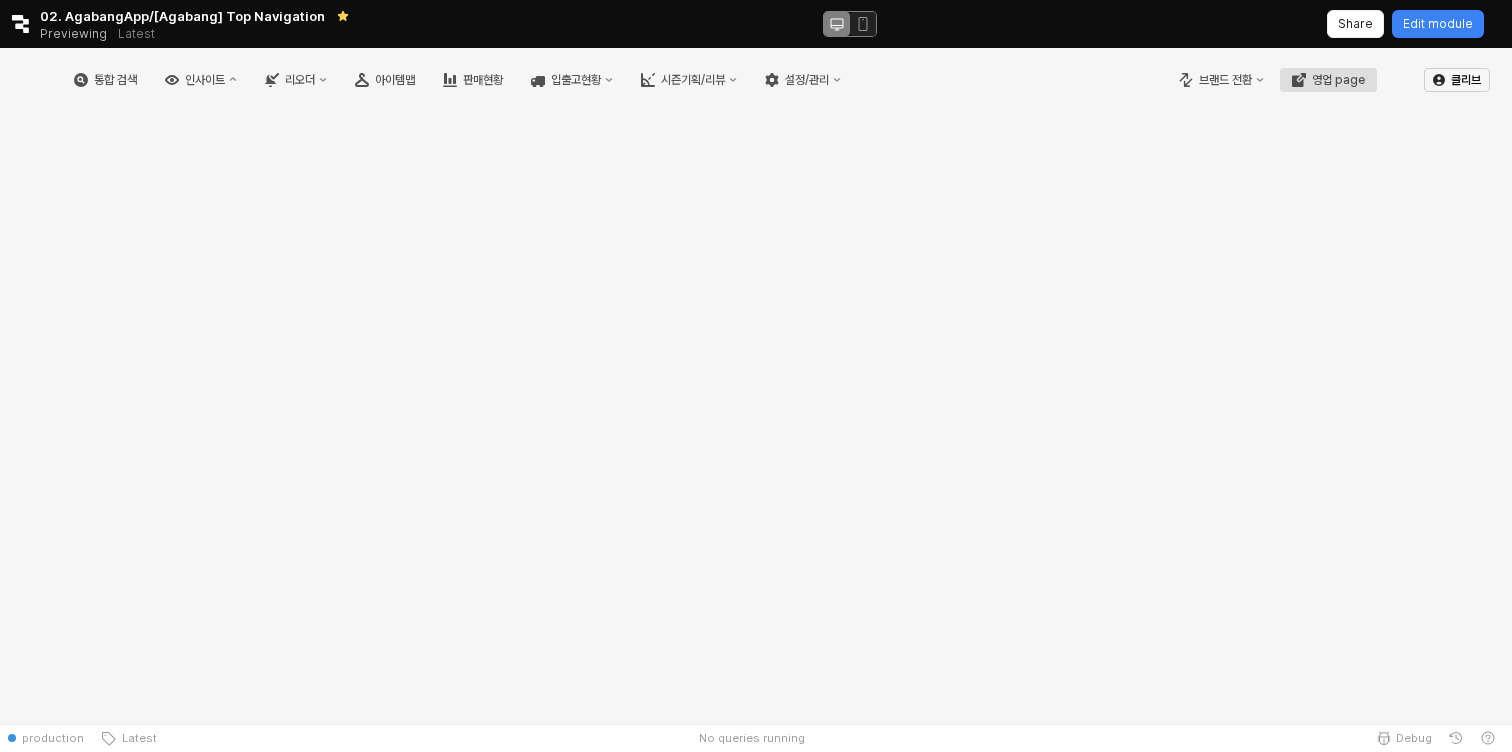 click on "영업 page" at bounding box center (1328, 80) 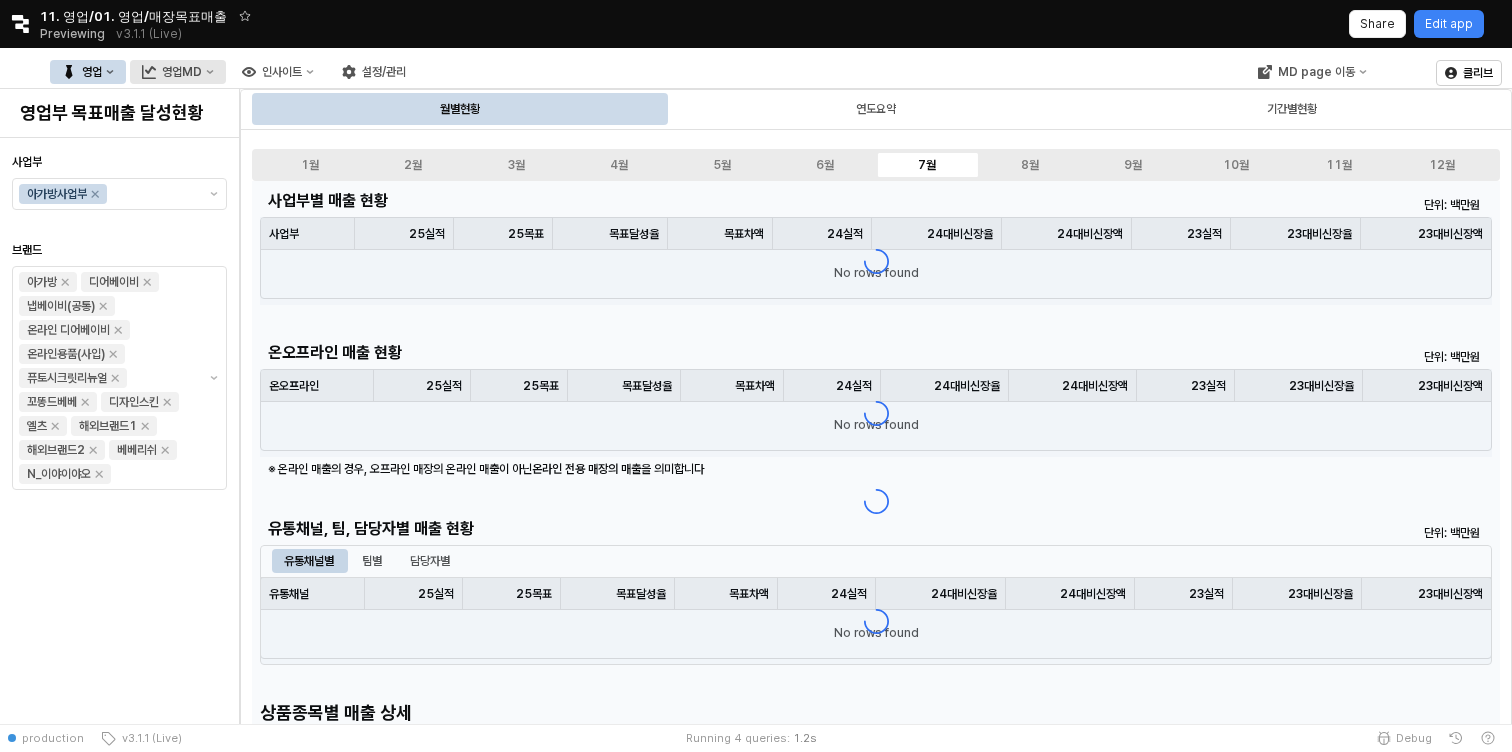 click on "영업MD" at bounding box center (178, 72) 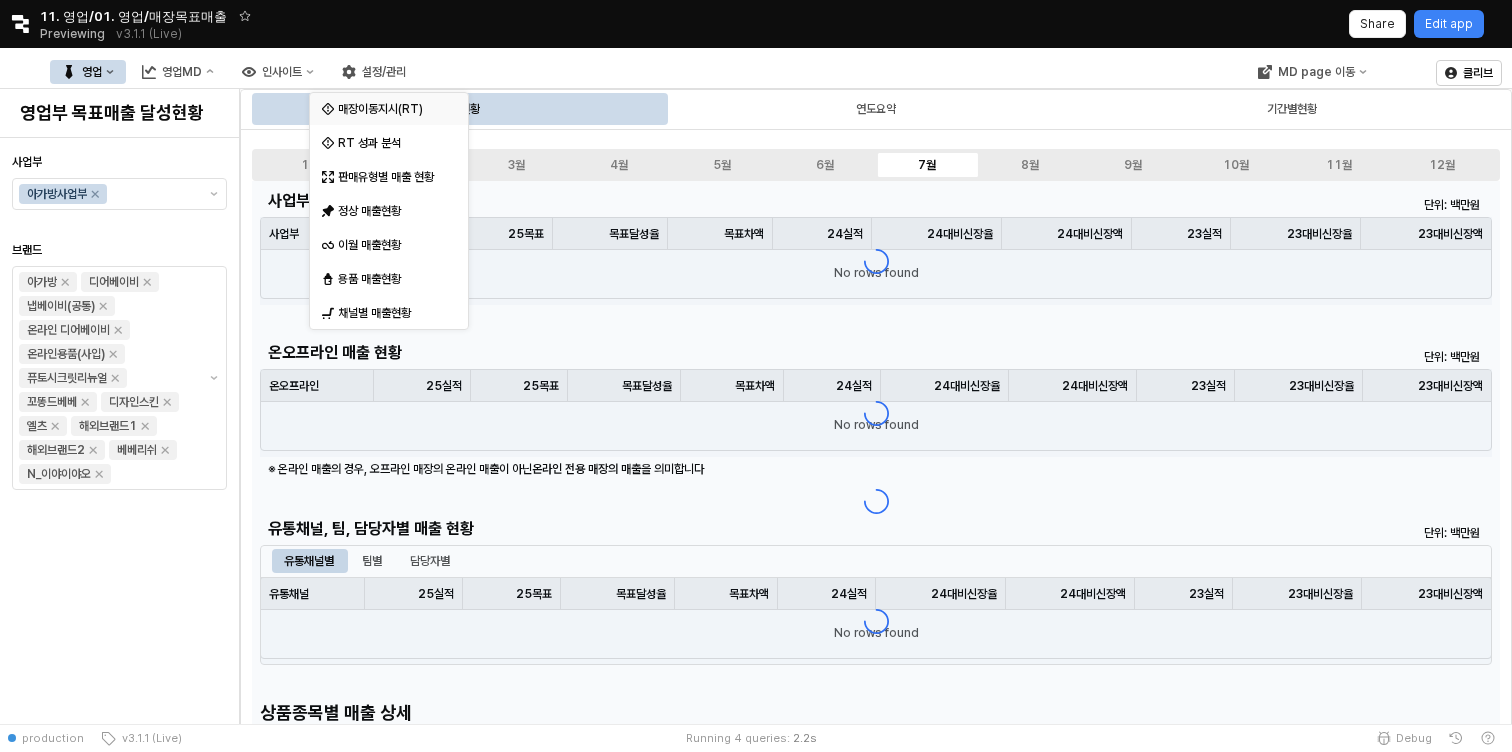 click on "매장이동지시(RT)" at bounding box center [391, 109] 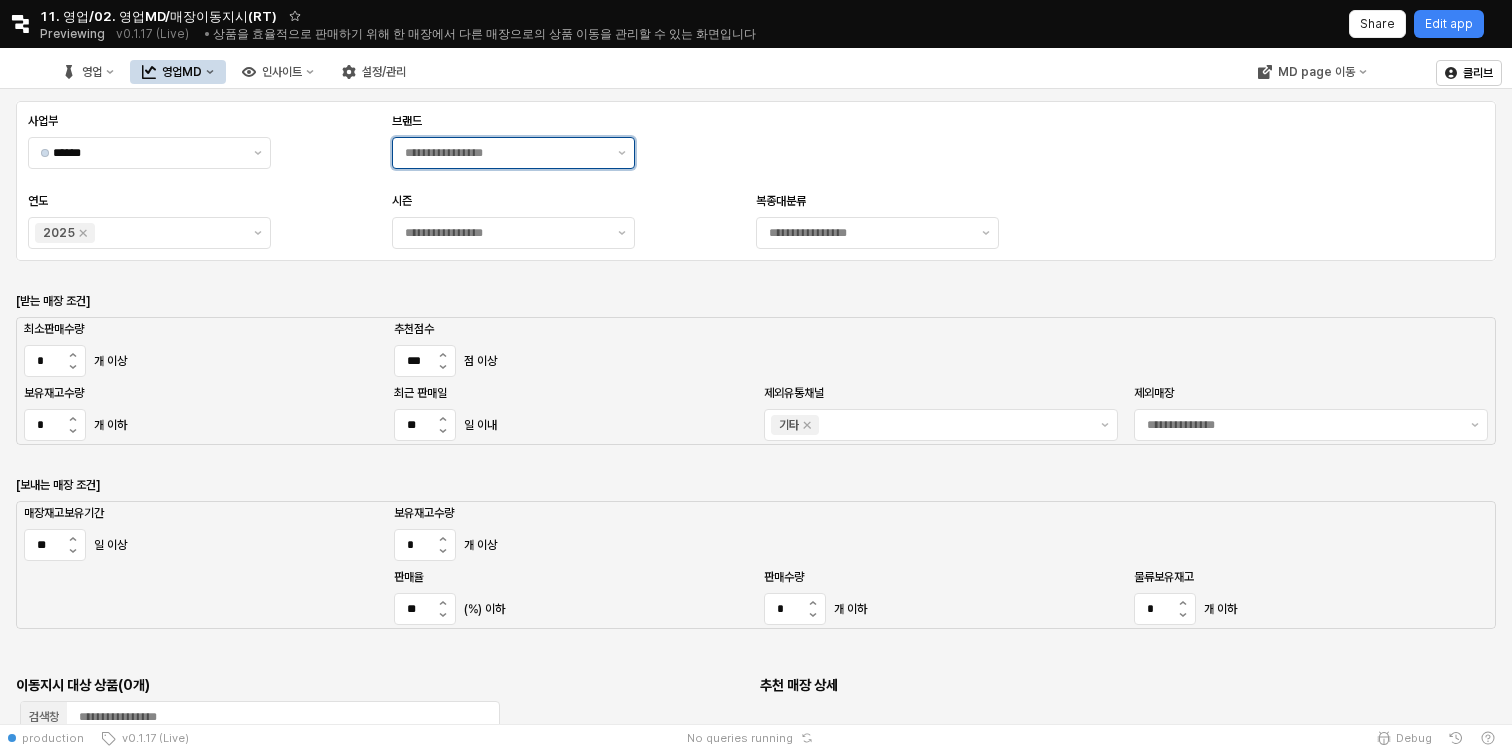 click on "브랜드" at bounding box center [505, 153] 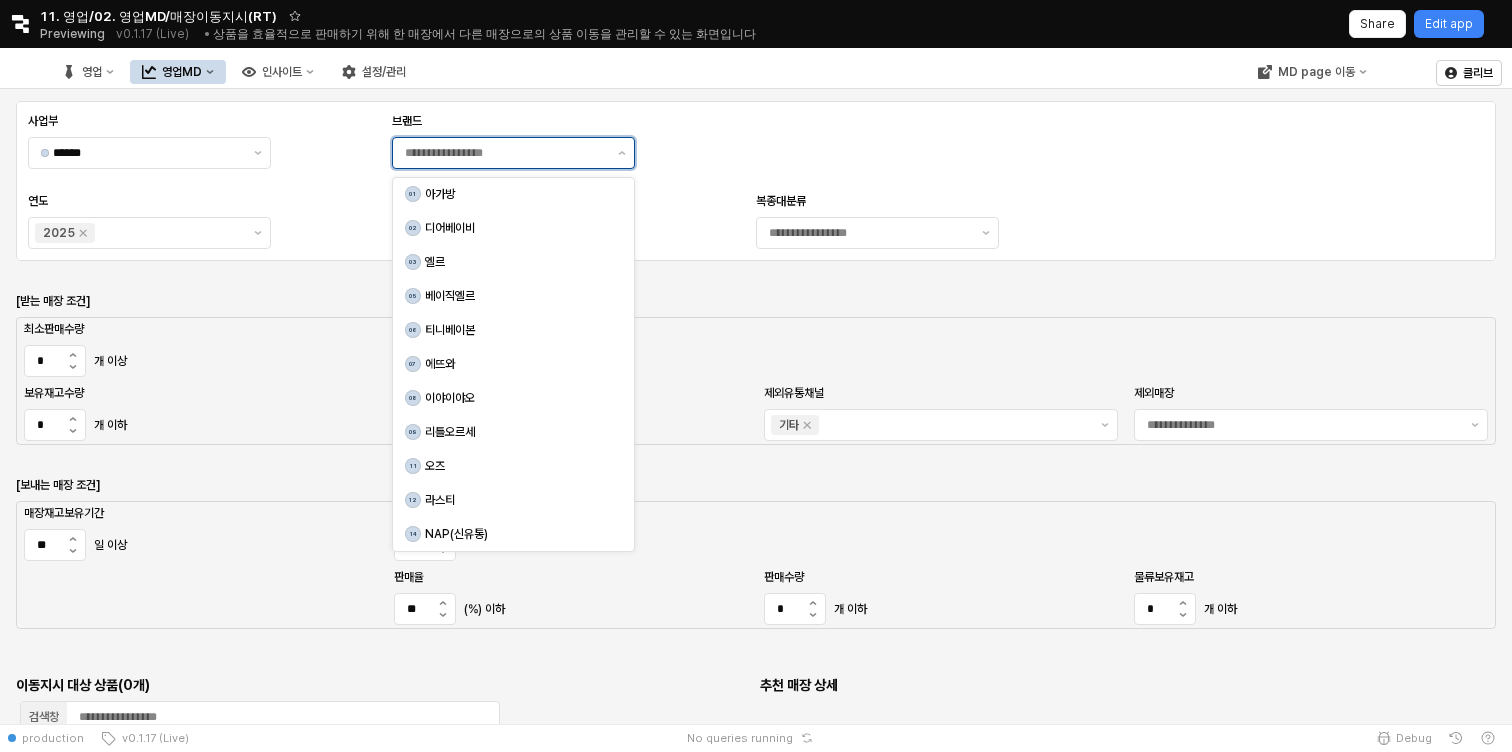 click on "아가방" at bounding box center [517, 194] 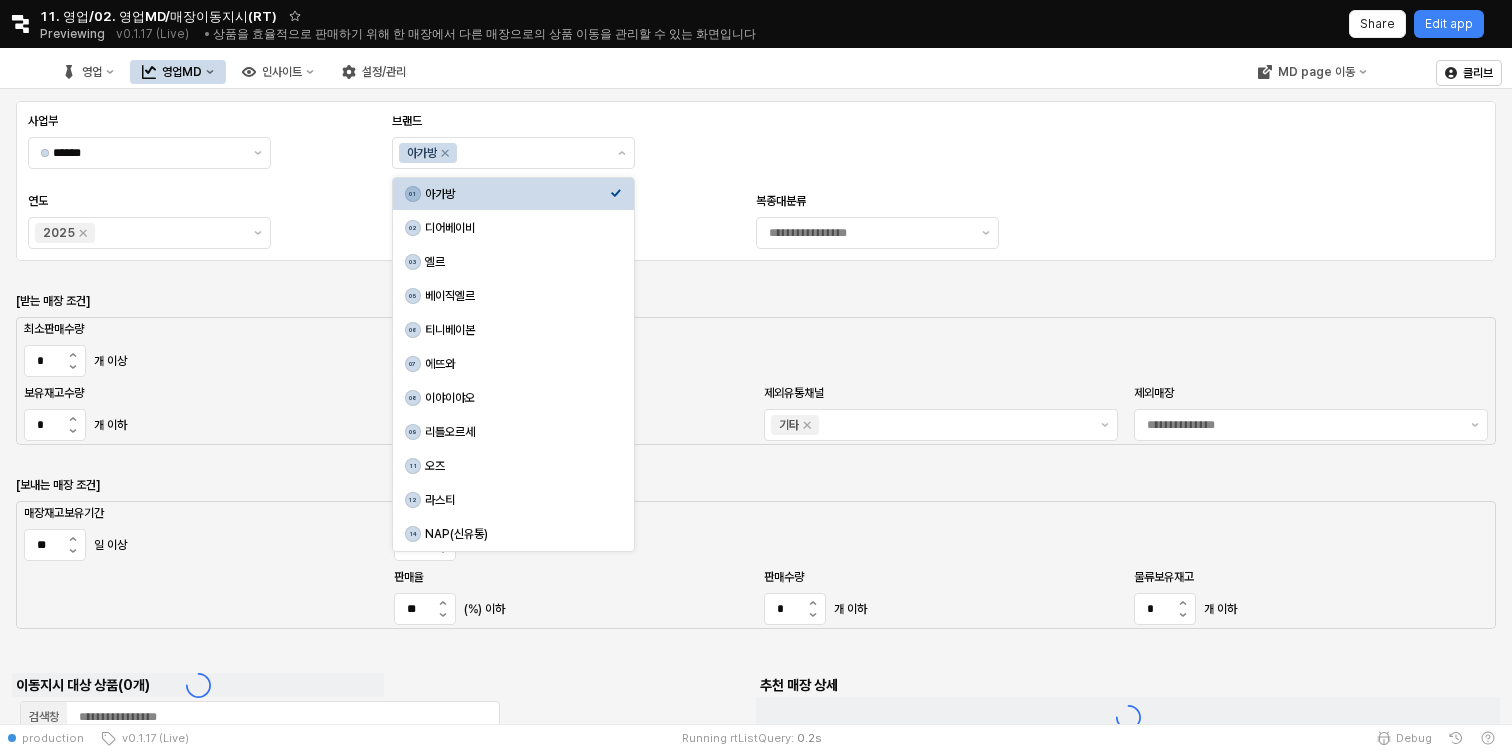 click on "사업부 ****** 브랜드 아가방 연도 2025 시즌 복종대분류" at bounding box center [756, 181] 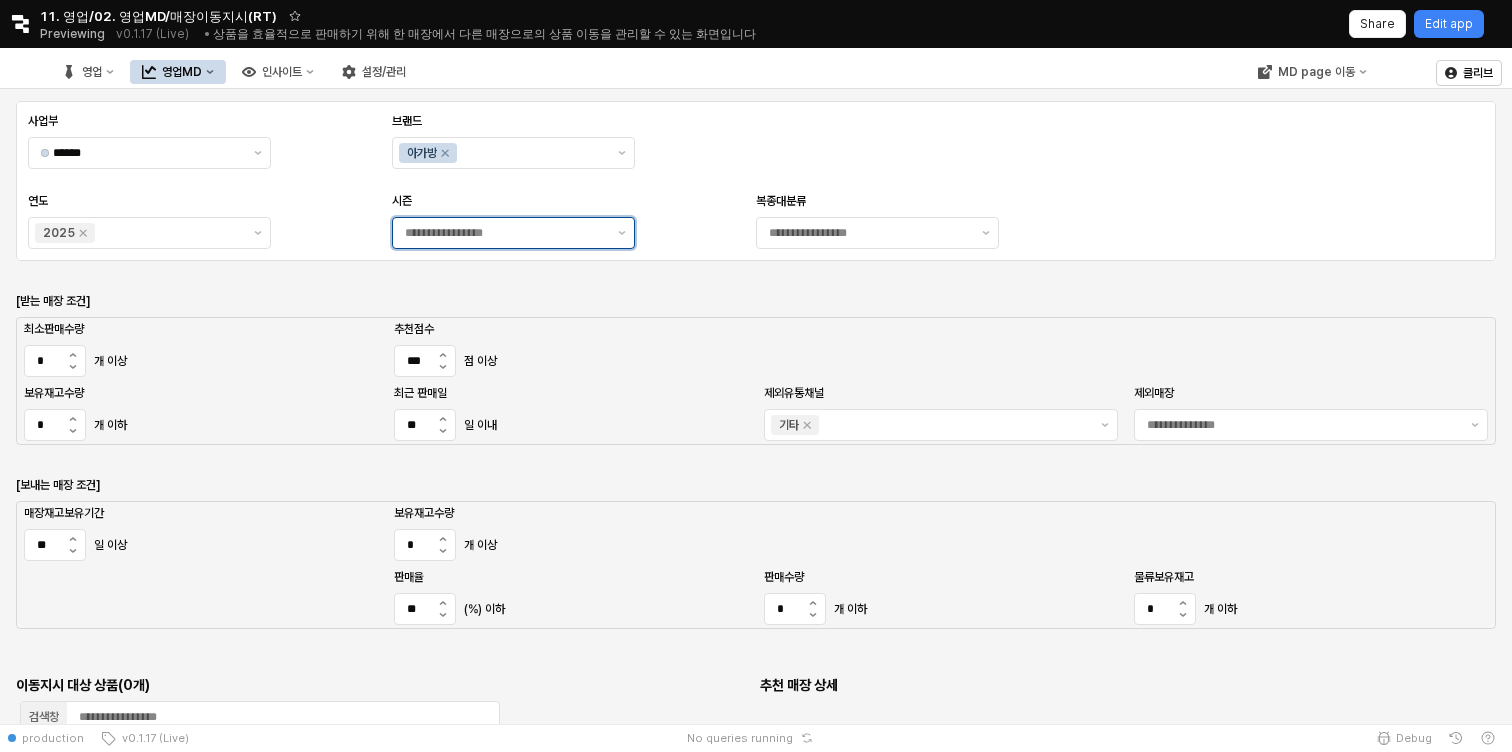 click at bounding box center (501, 233) 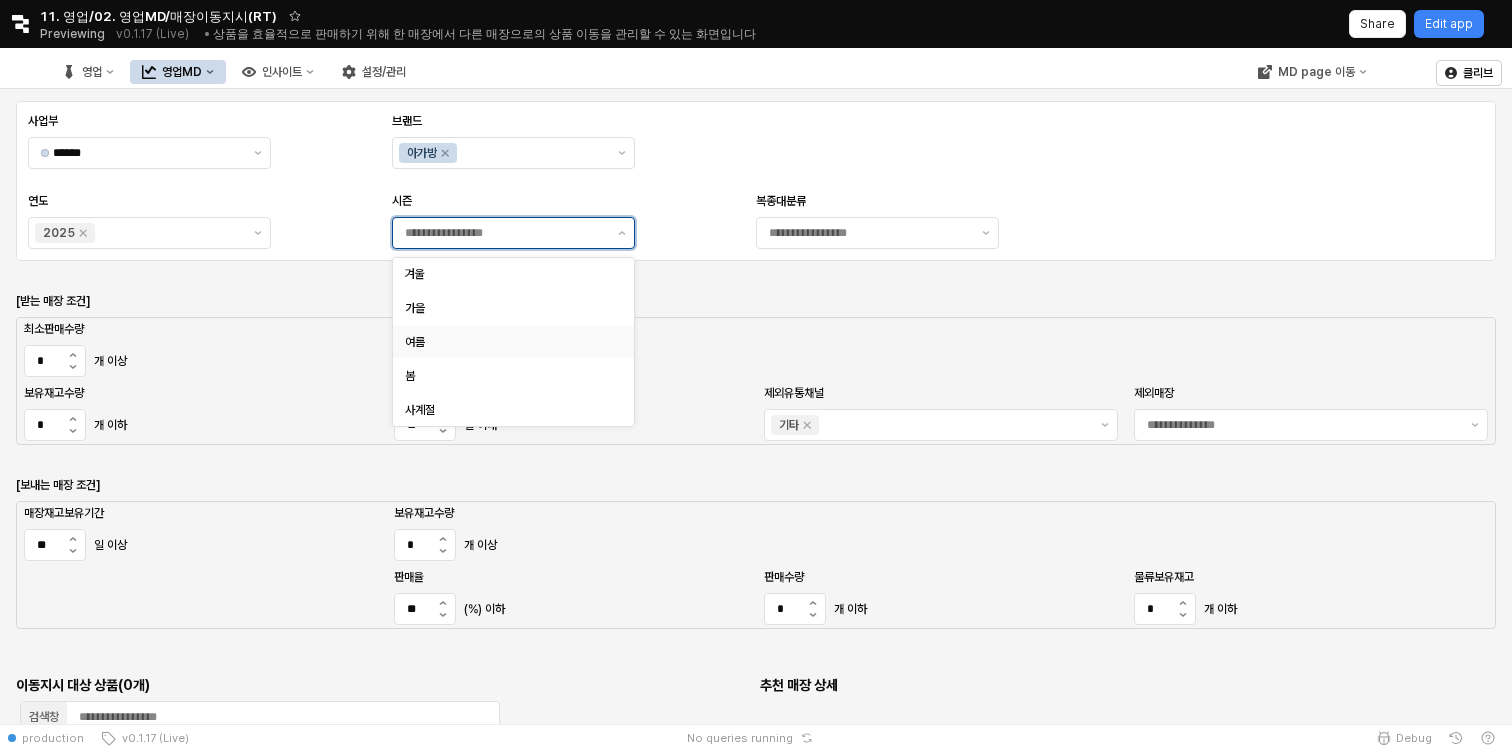 click on "여름" at bounding box center (507, 342) 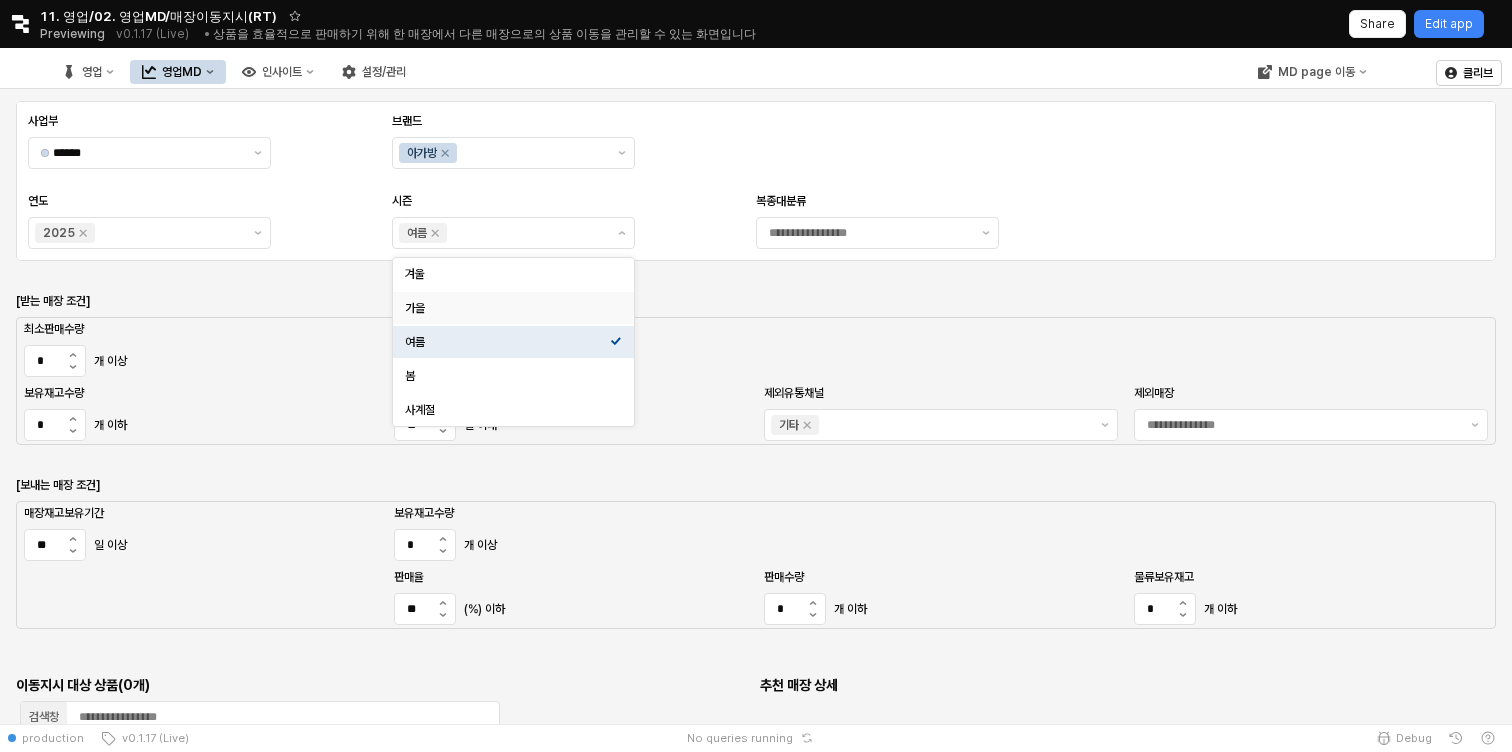 click on "사업부 ****** 브랜드 아가방 연도 2025 시즌 여름 복종대분류" at bounding box center (756, 181) 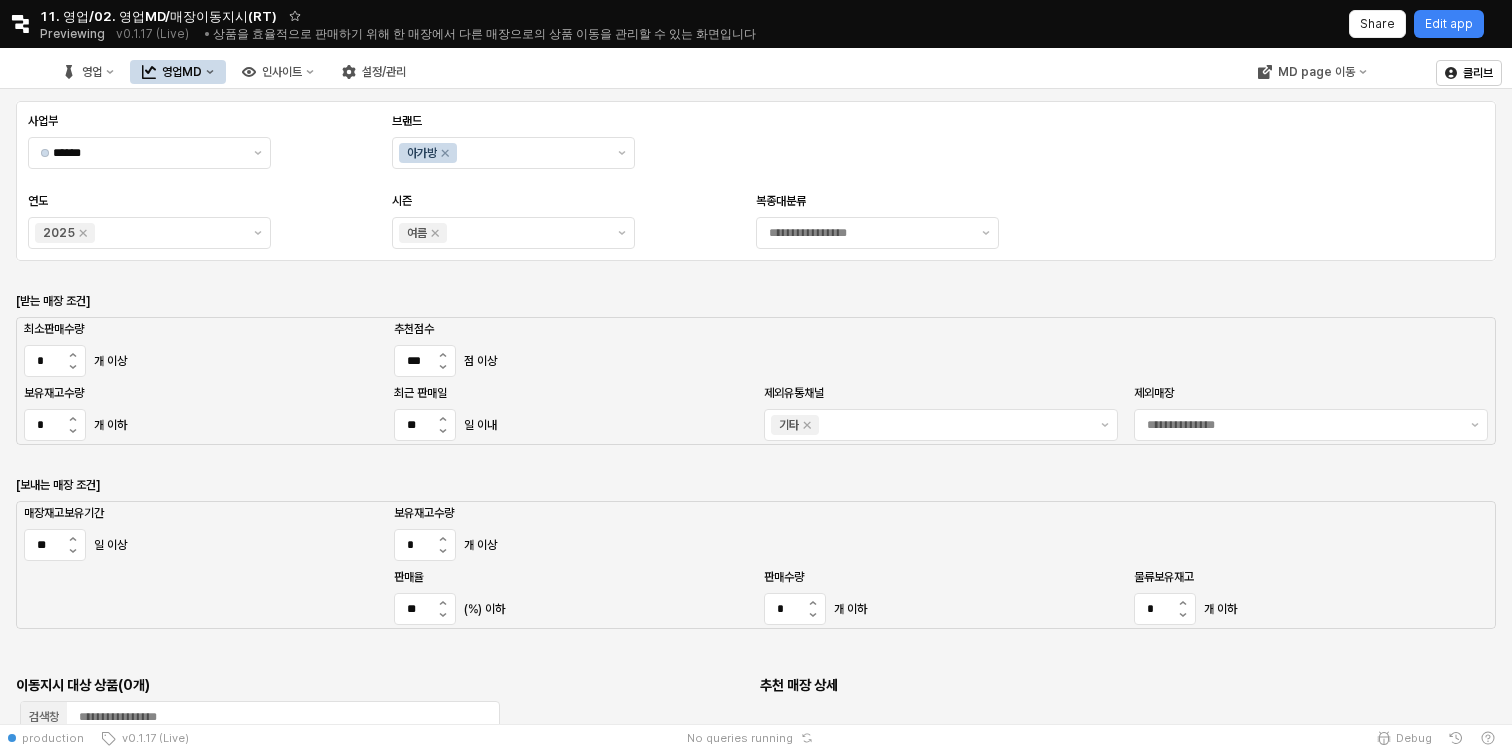 click on "복종대분류" at bounding box center (877, 221) 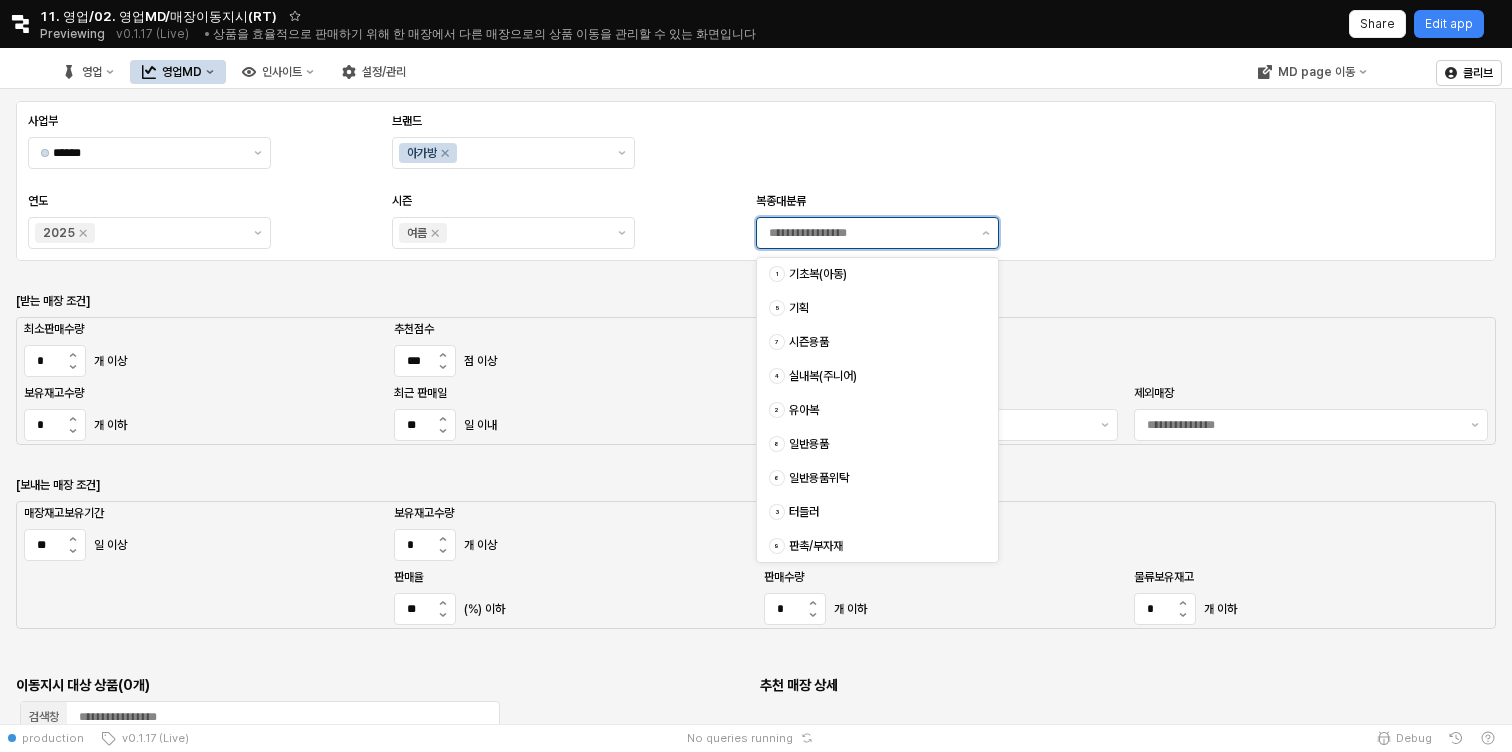 click on "복종대분류" at bounding box center (869, 233) 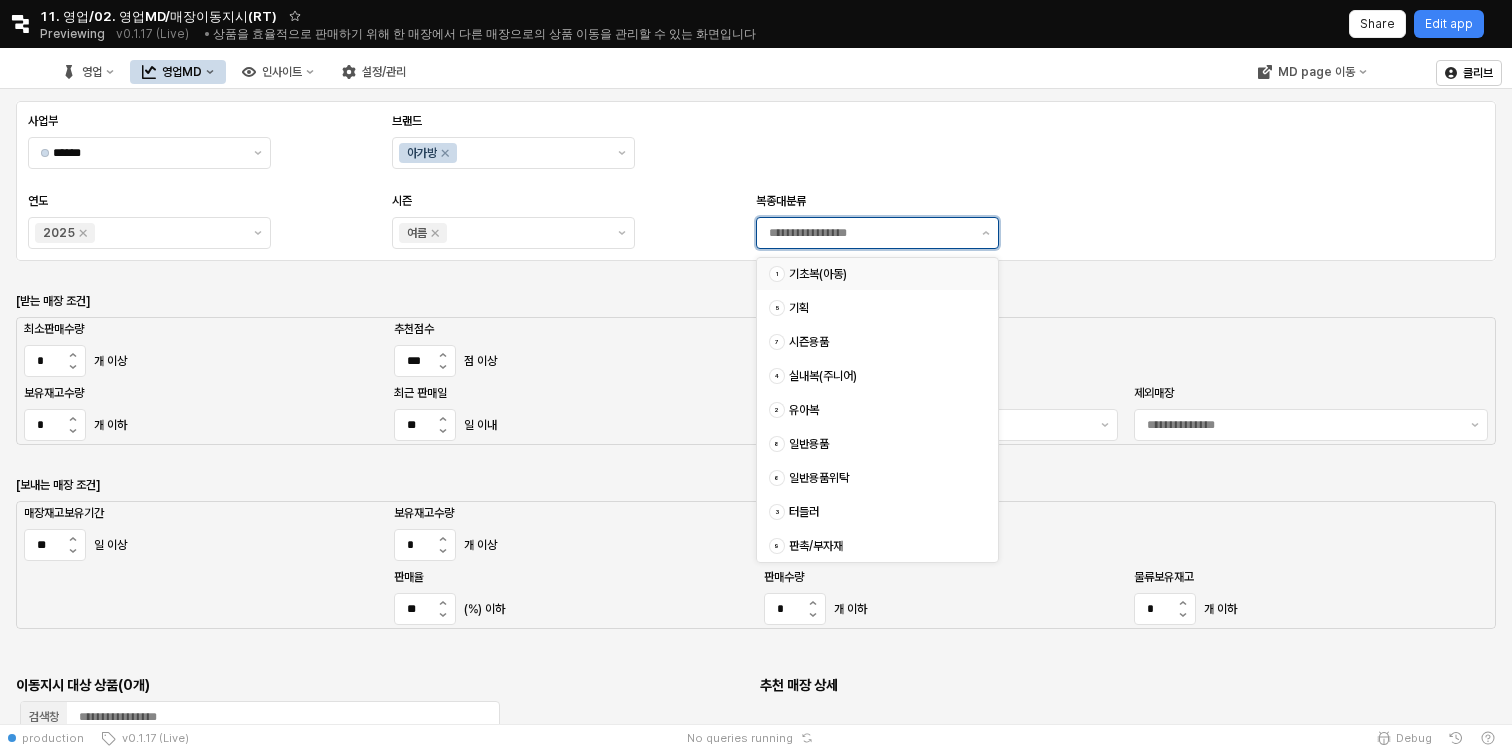 click on "기초복(아동)" at bounding box center [881, 274] 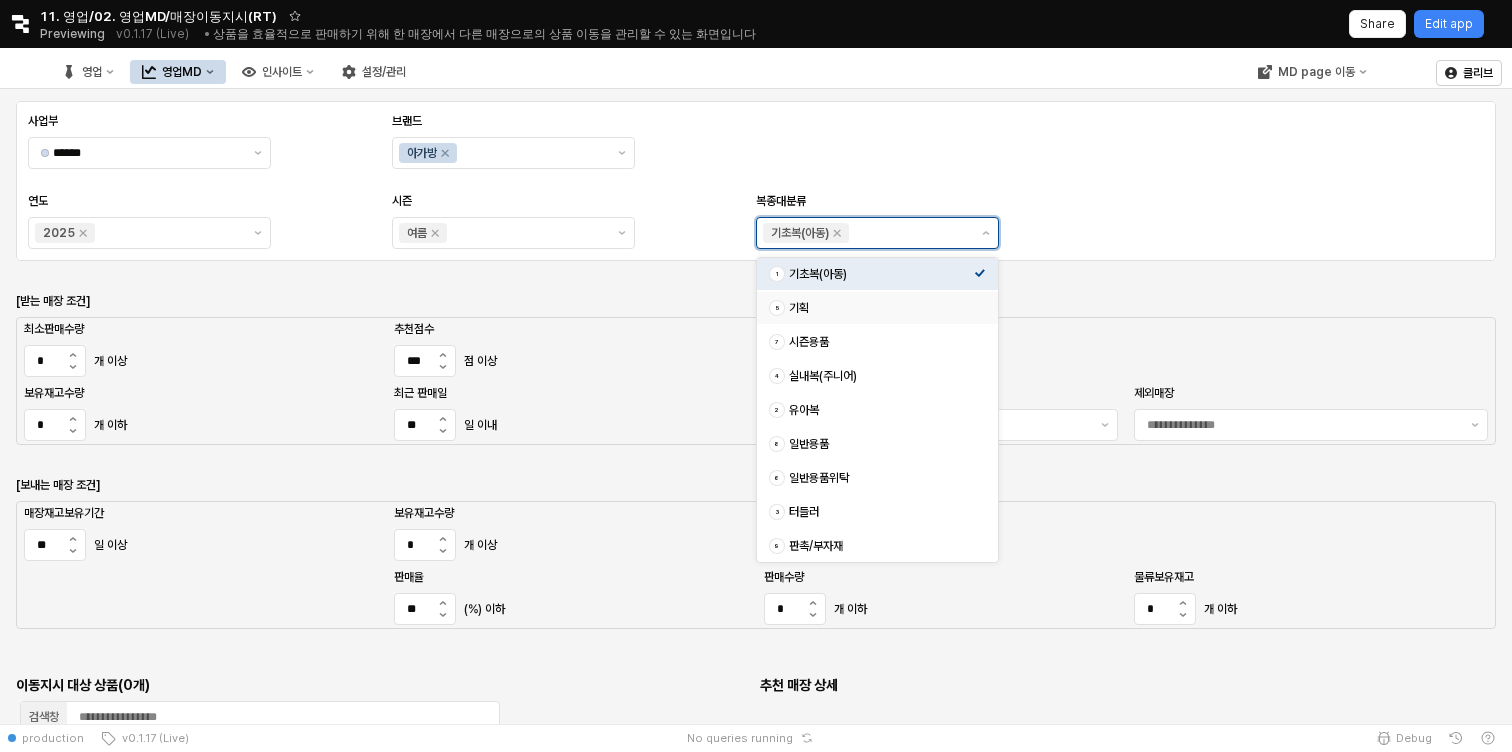 click on "5 기획" at bounding box center (871, 308) 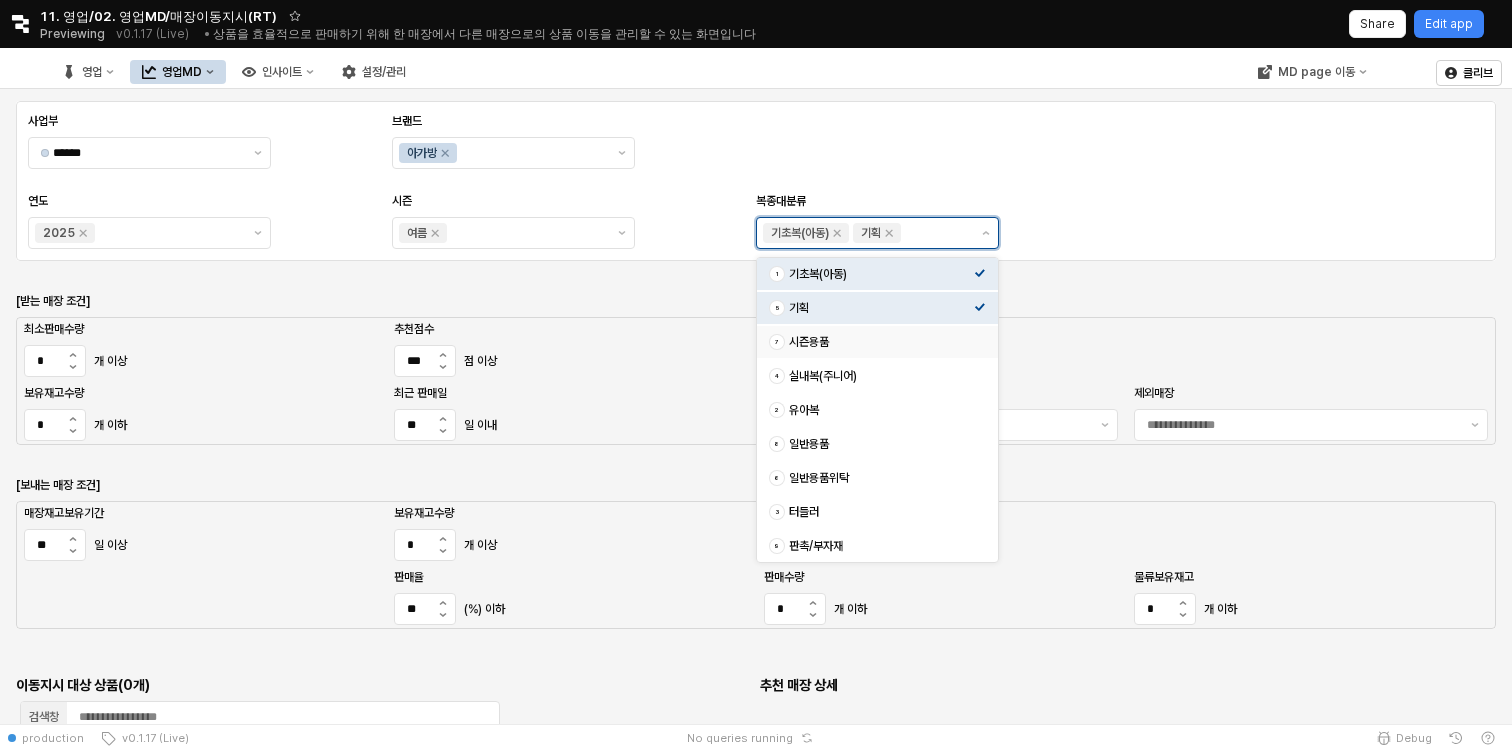 click on "시즌용품" at bounding box center [881, 342] 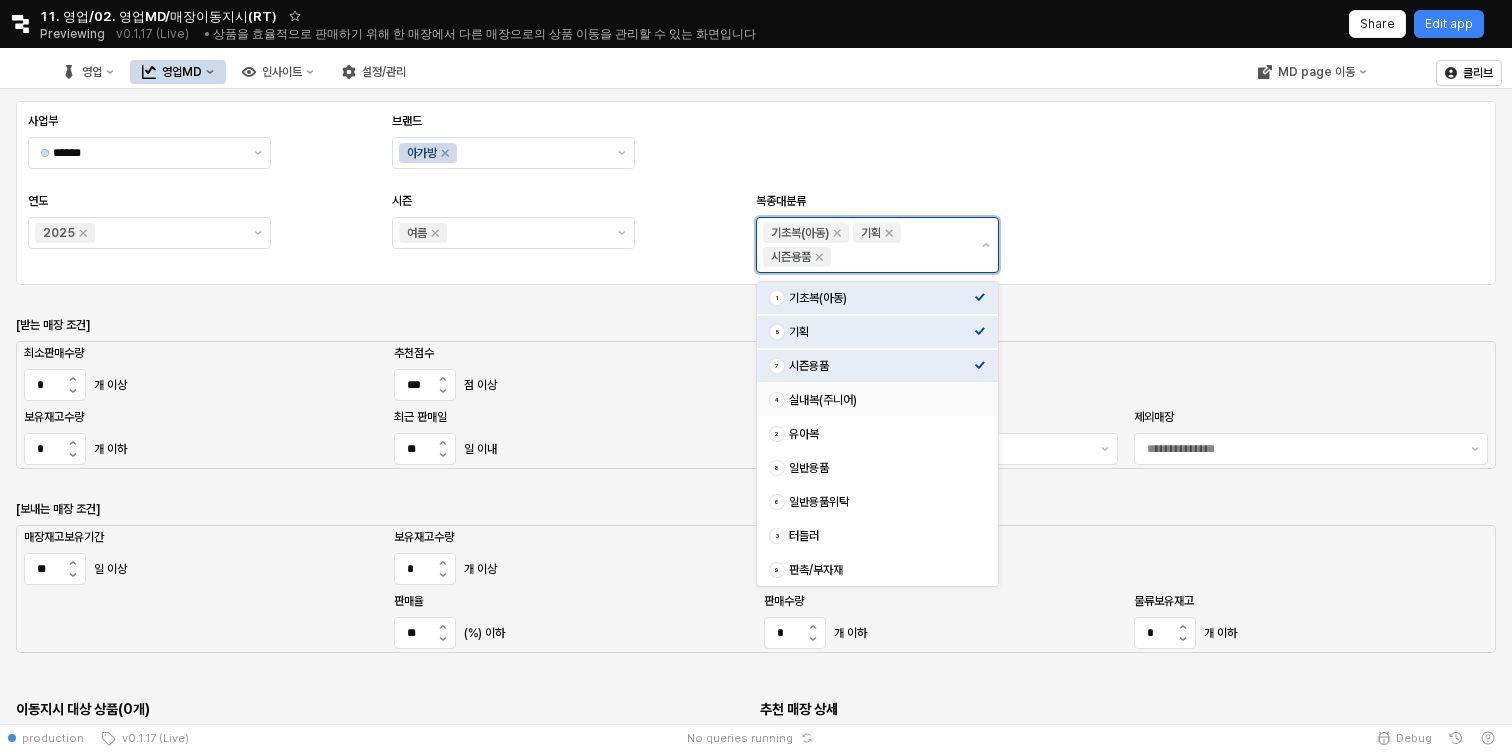 click on "실내복(주니어)" at bounding box center [881, 400] 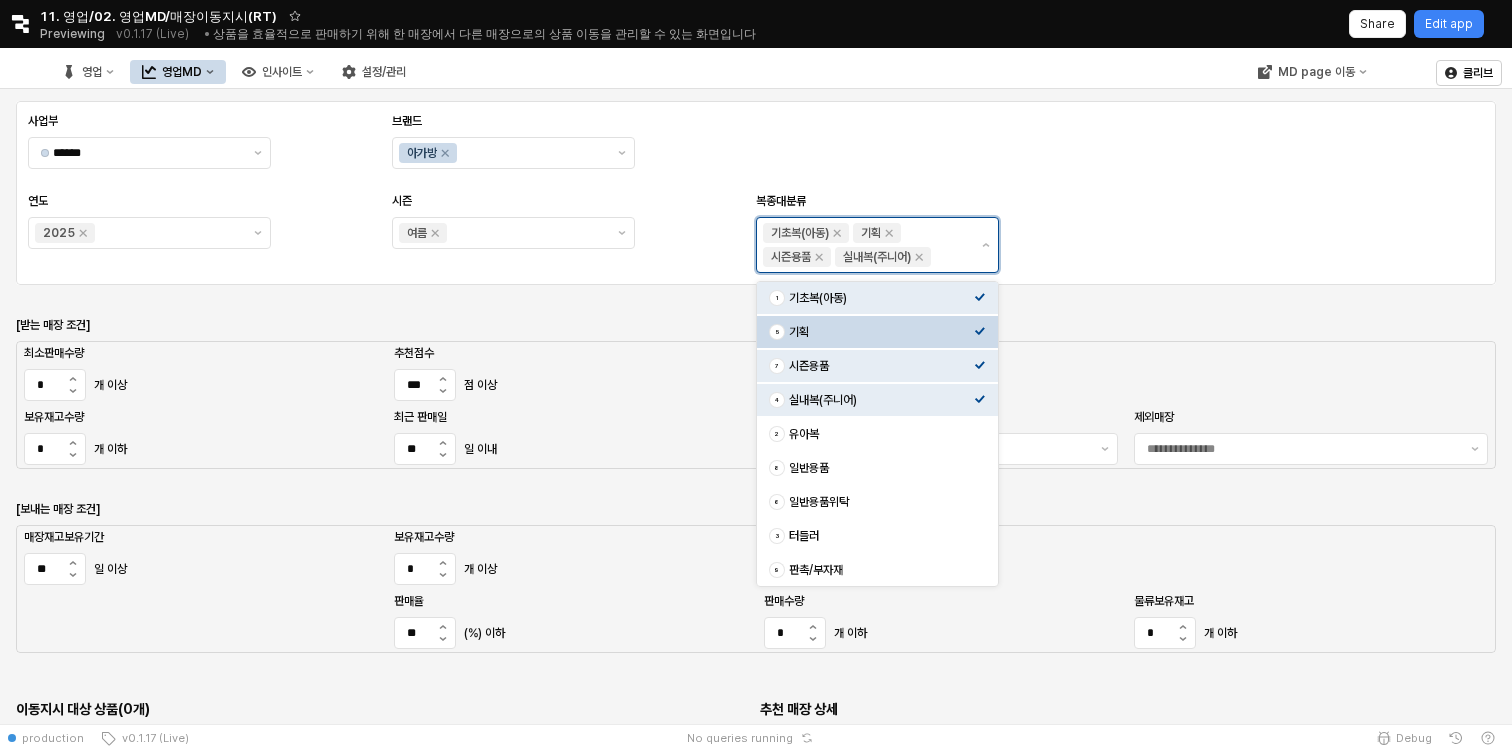 click on "5 기획" at bounding box center (877, 332) 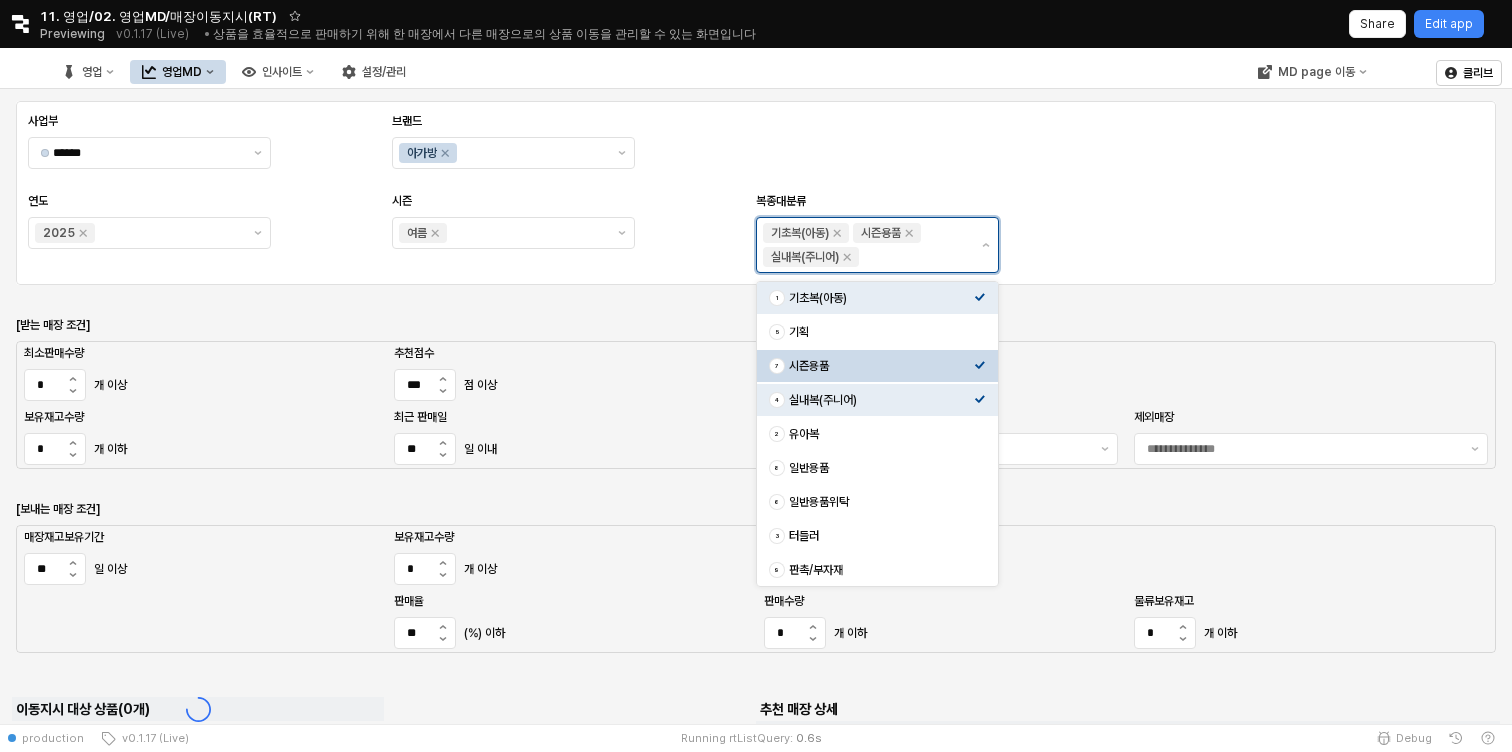 click on "7 시즌용품" at bounding box center (871, 366) 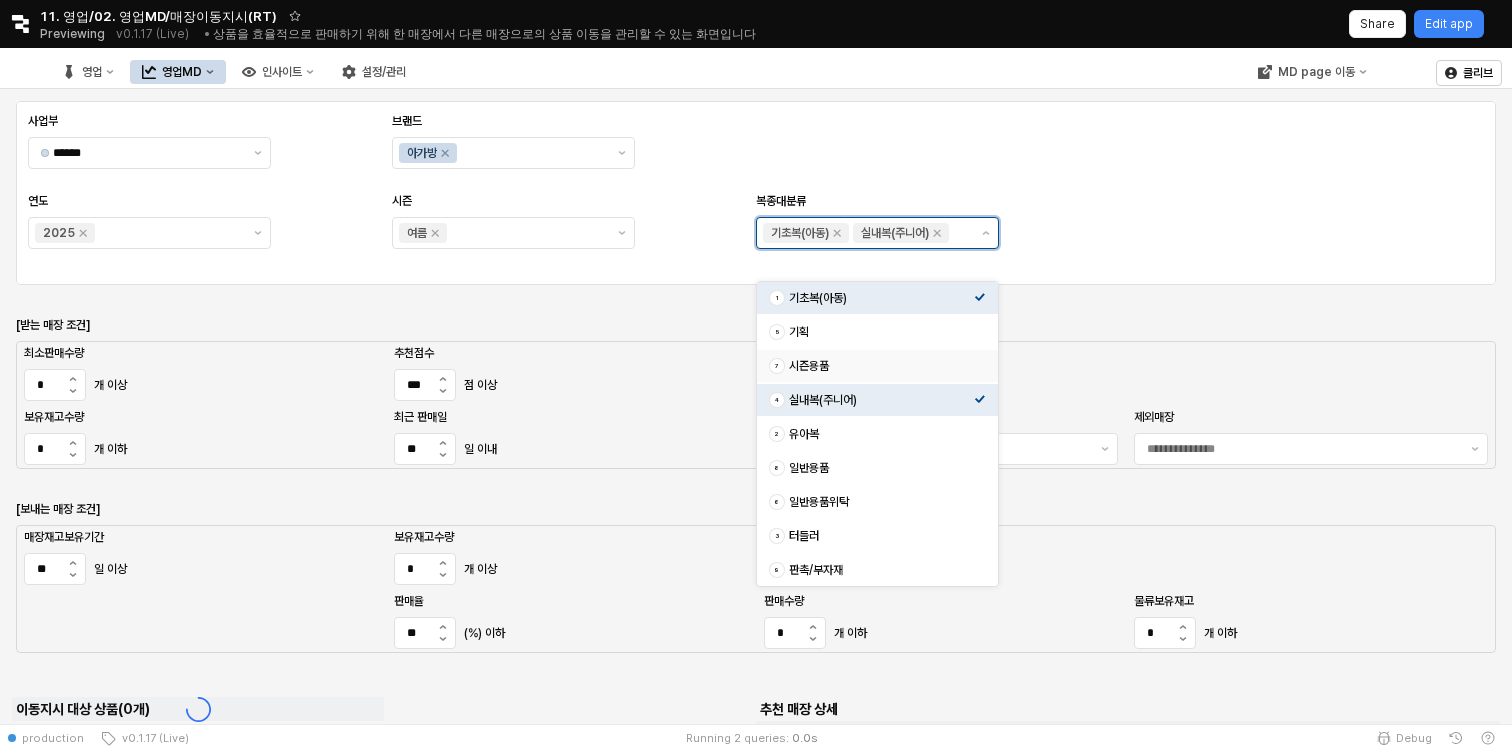 click on "실내복(주니어)" at bounding box center [881, 400] 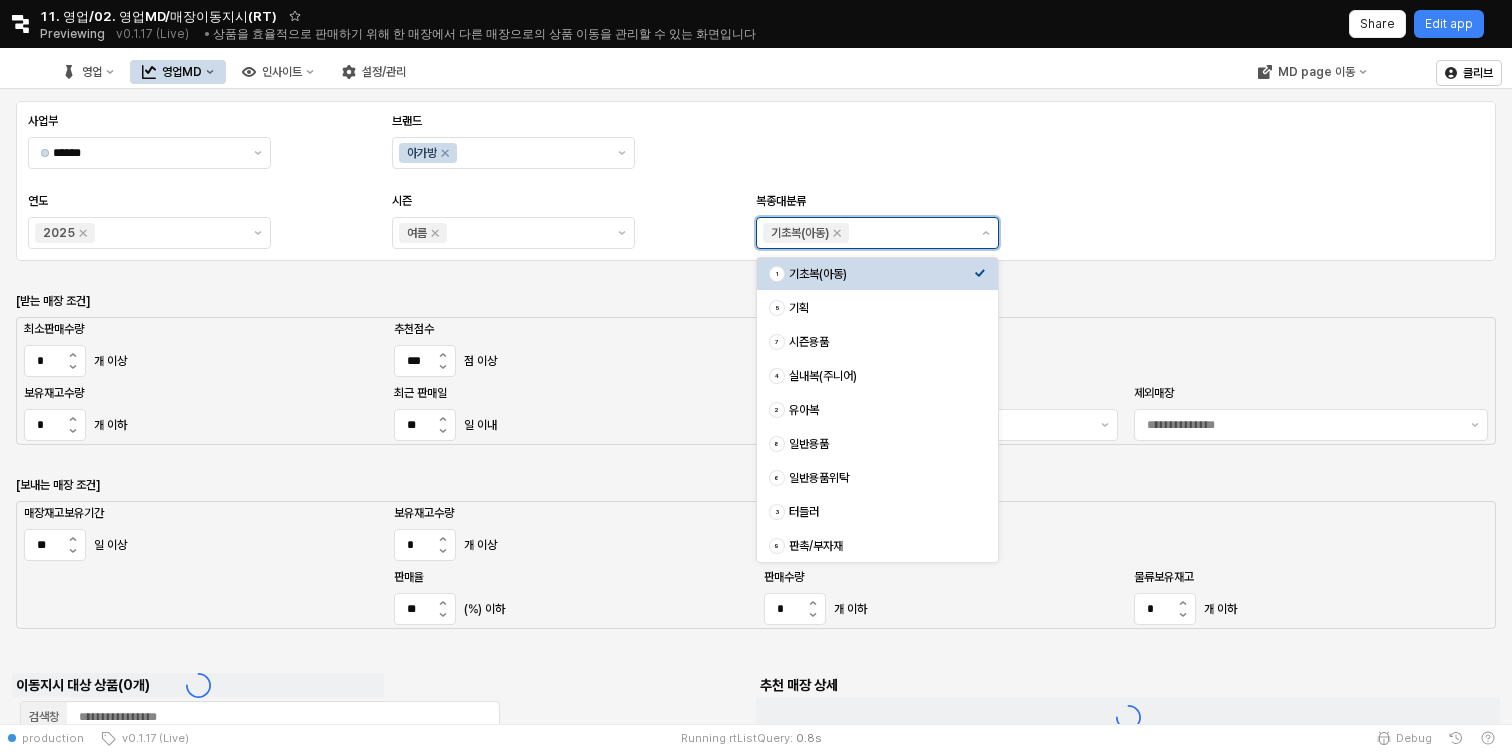 click on "기초복(아동)" at bounding box center [881, 274] 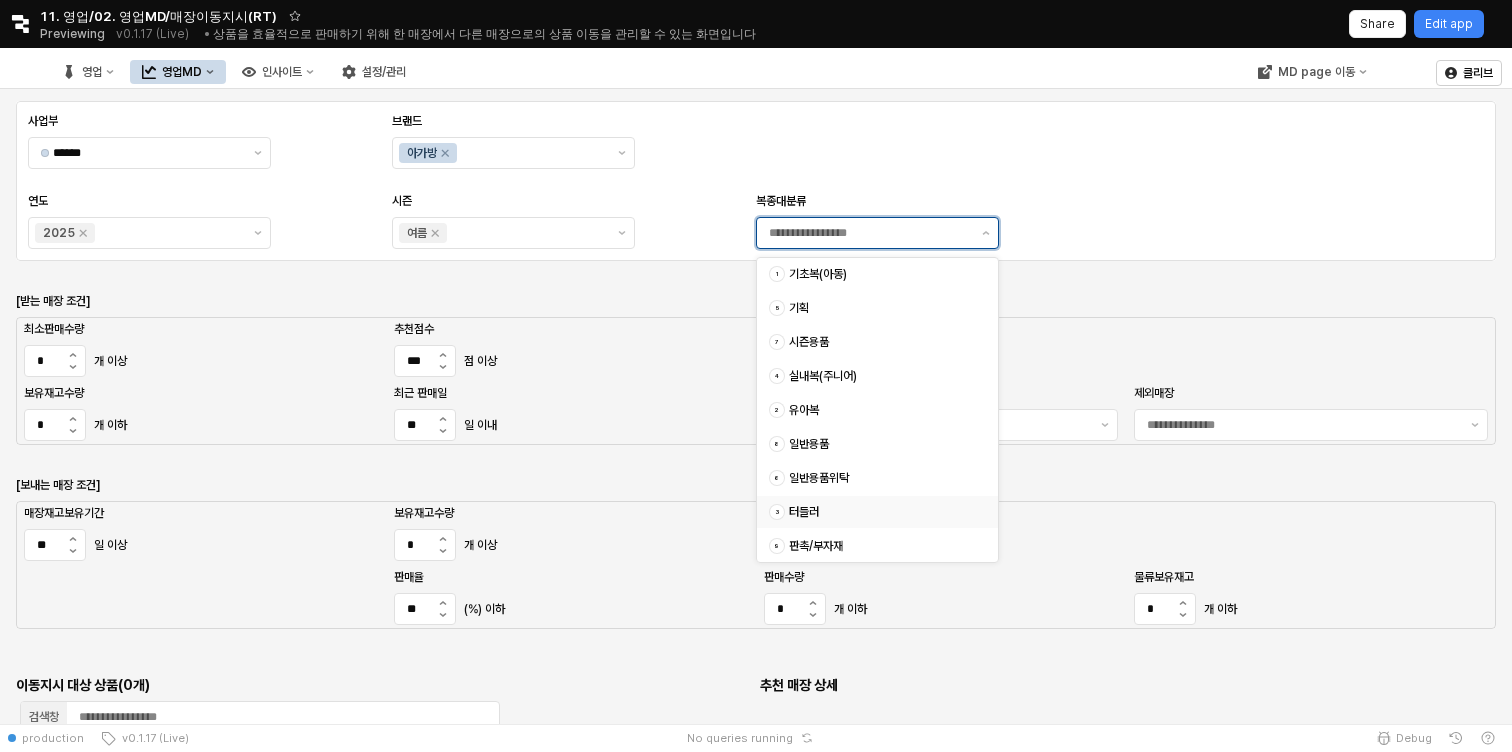 click on "터들러" at bounding box center (881, 512) 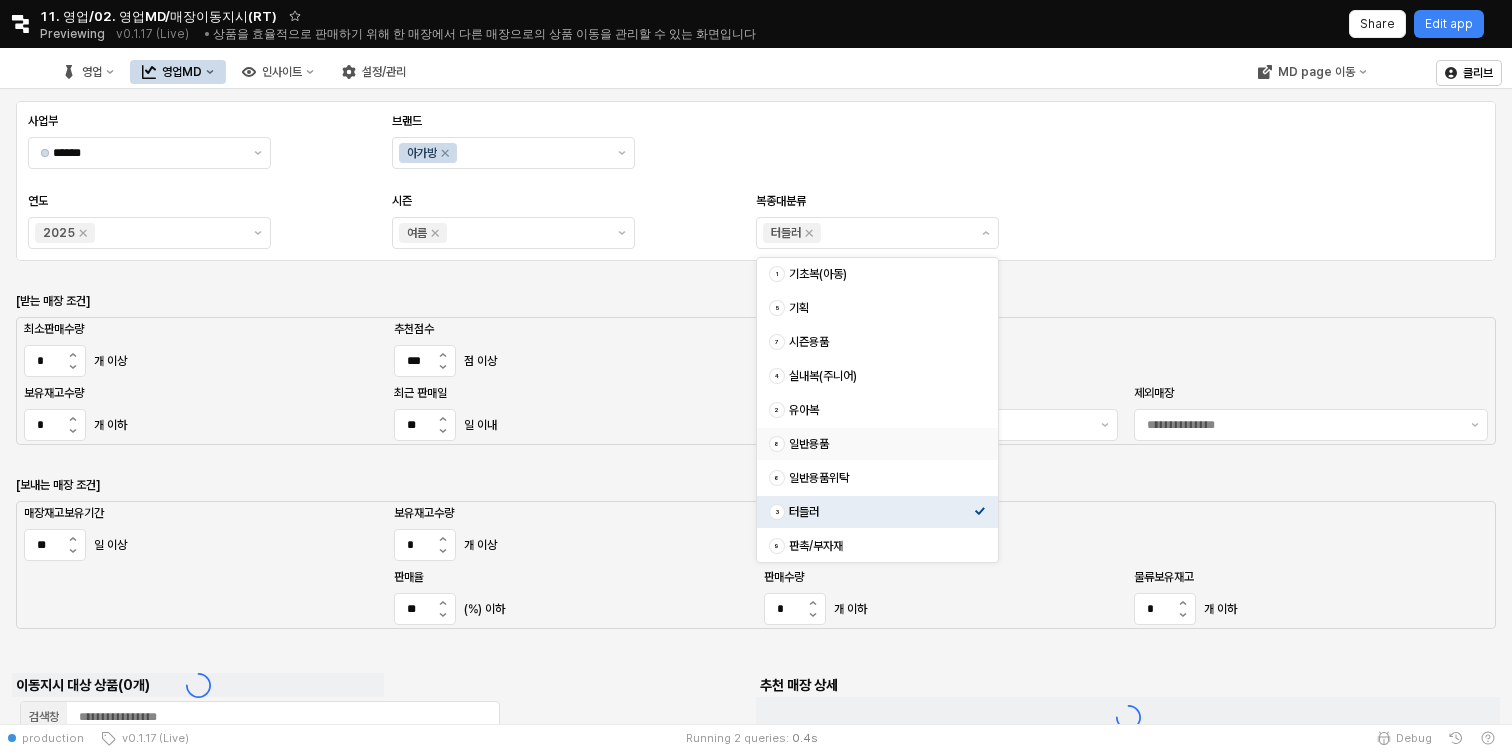 click on "사업부 [BRAND] 브랜드 아가방 연도 2025 시즌 여름 복종대분류 터들러" at bounding box center (756, 181) 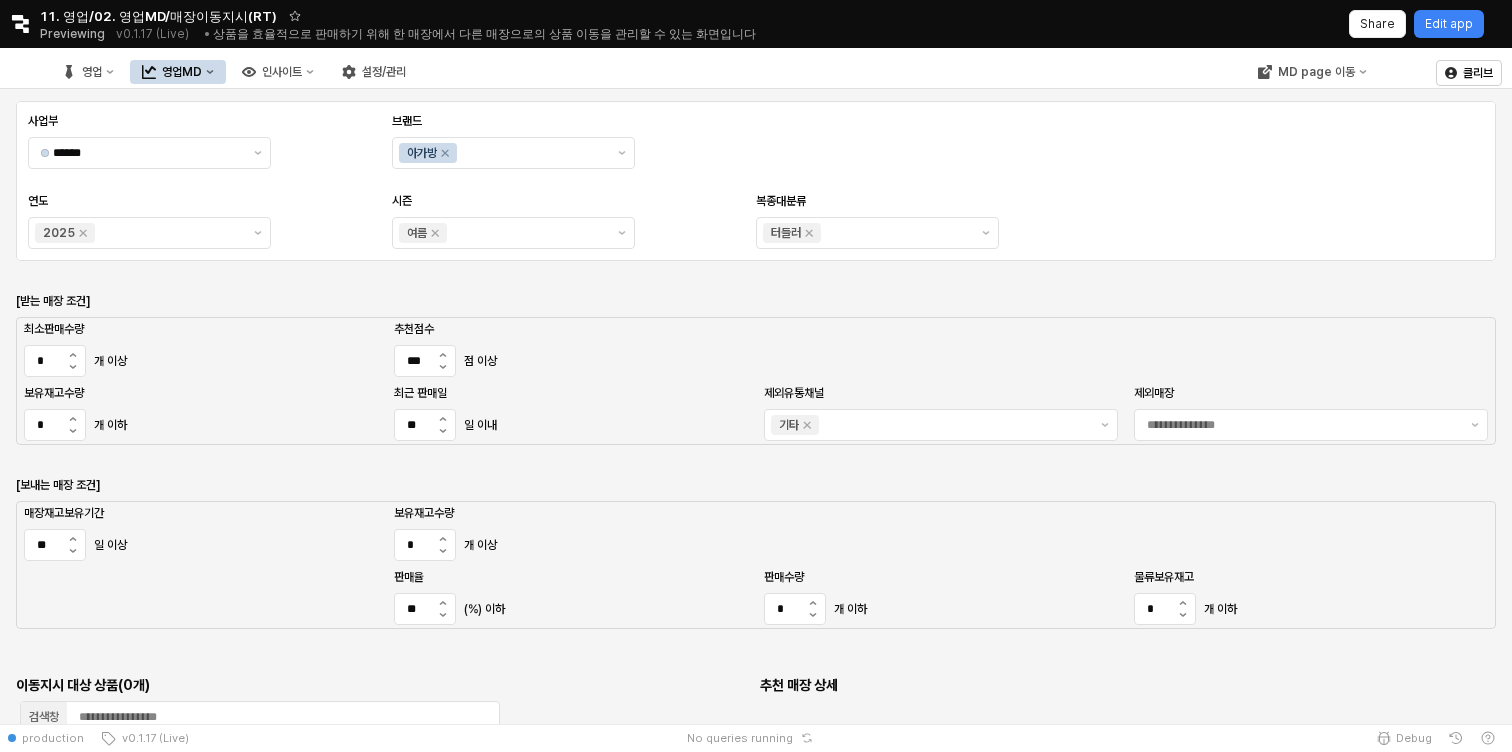 scroll, scrollTop: 121, scrollLeft: 0, axis: vertical 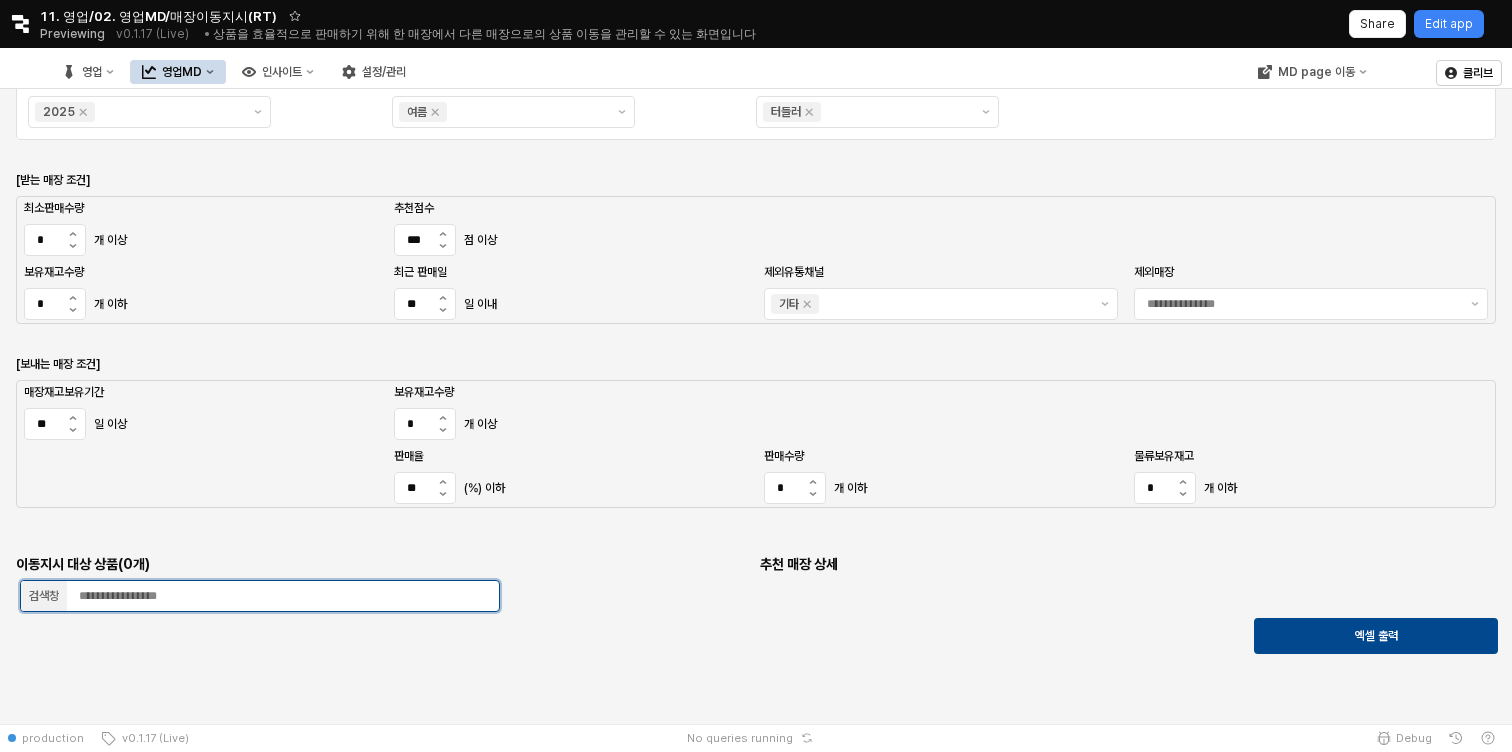 click at bounding box center (283, 596) 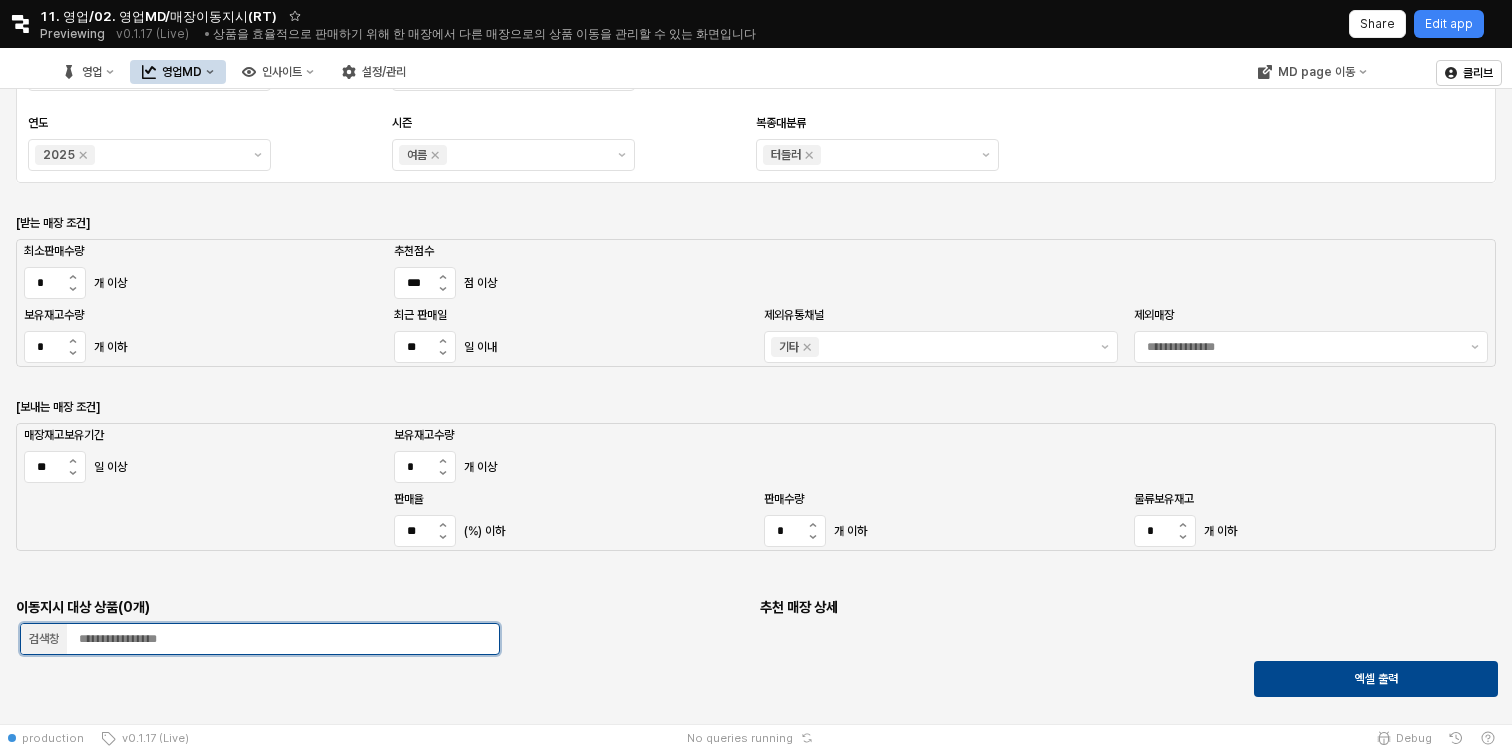 scroll, scrollTop: 60, scrollLeft: 0, axis: vertical 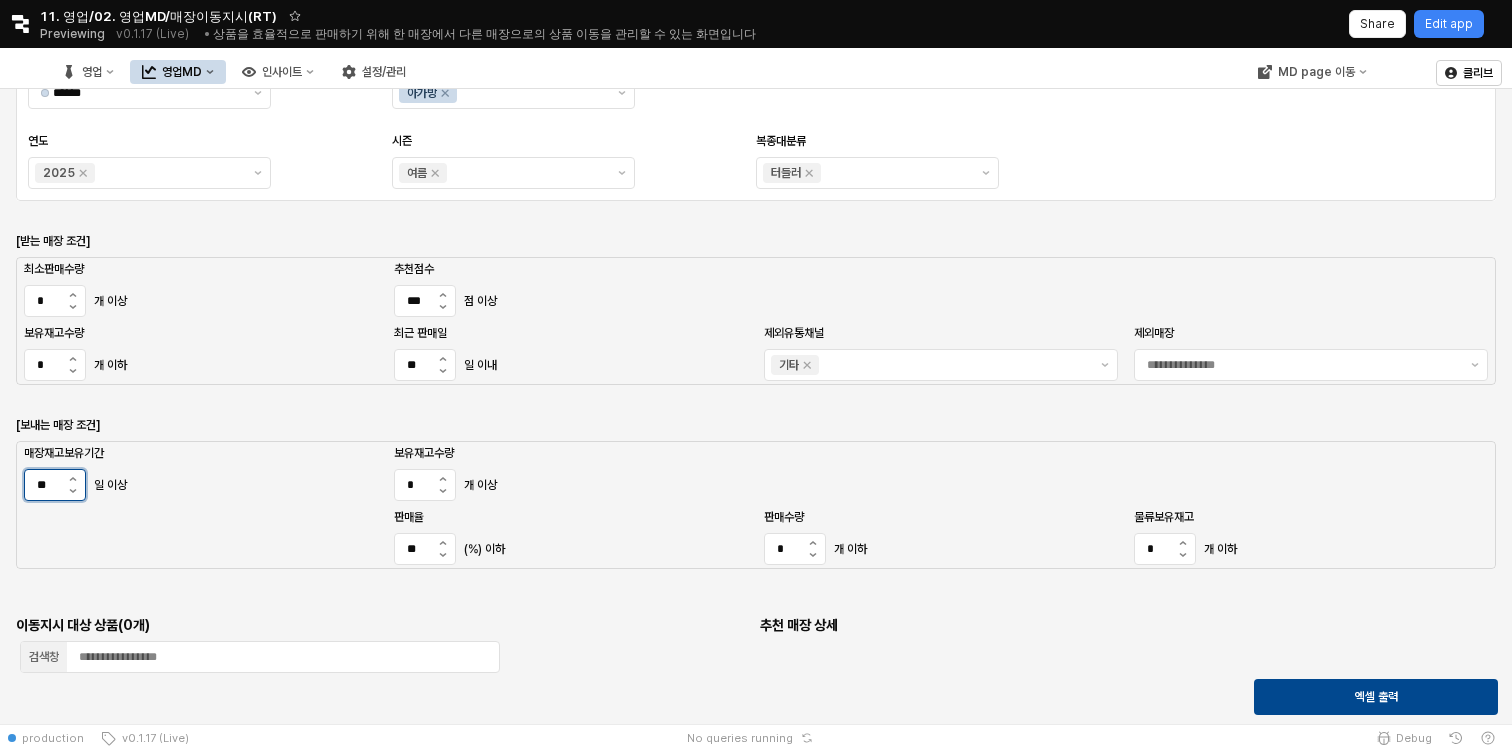 click on "**" at bounding box center (42, 485) 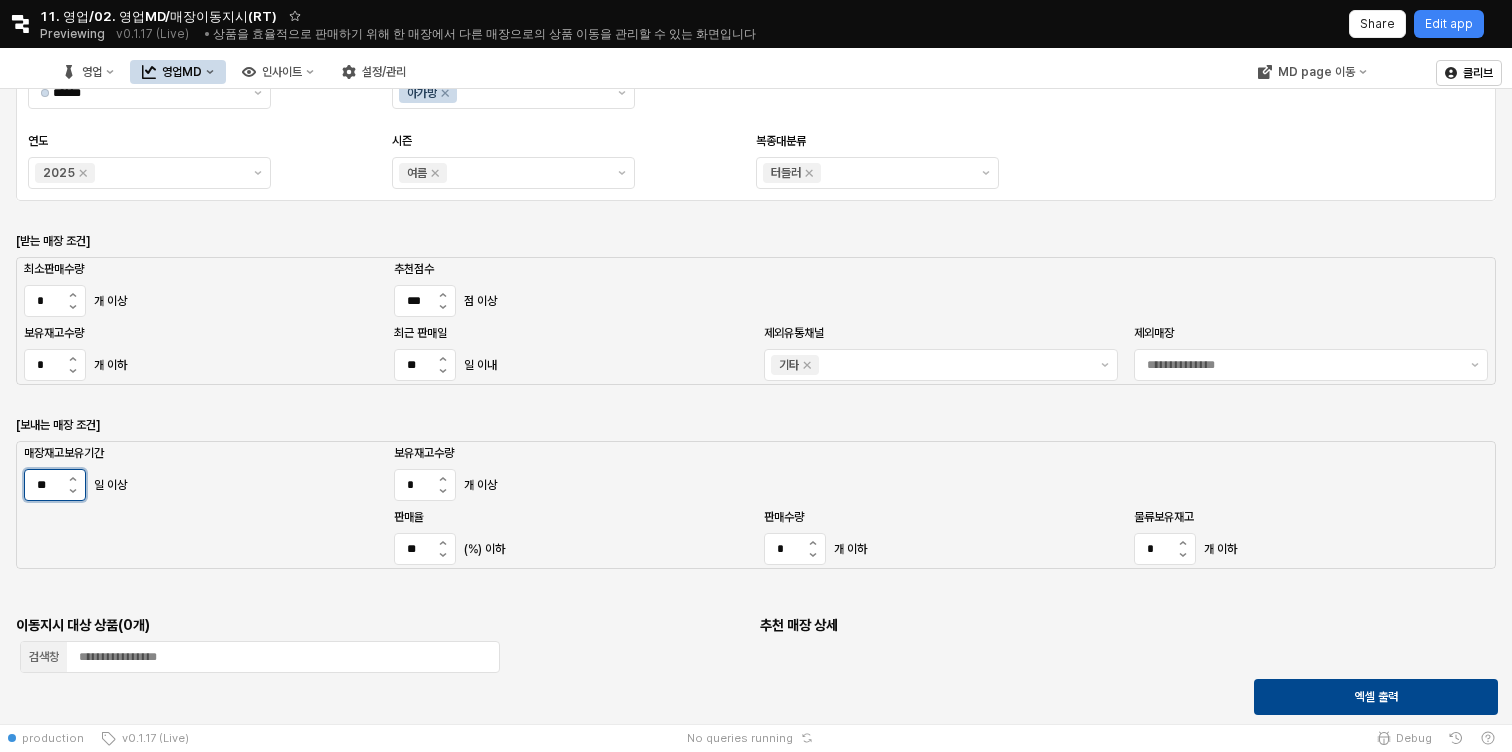type on "**" 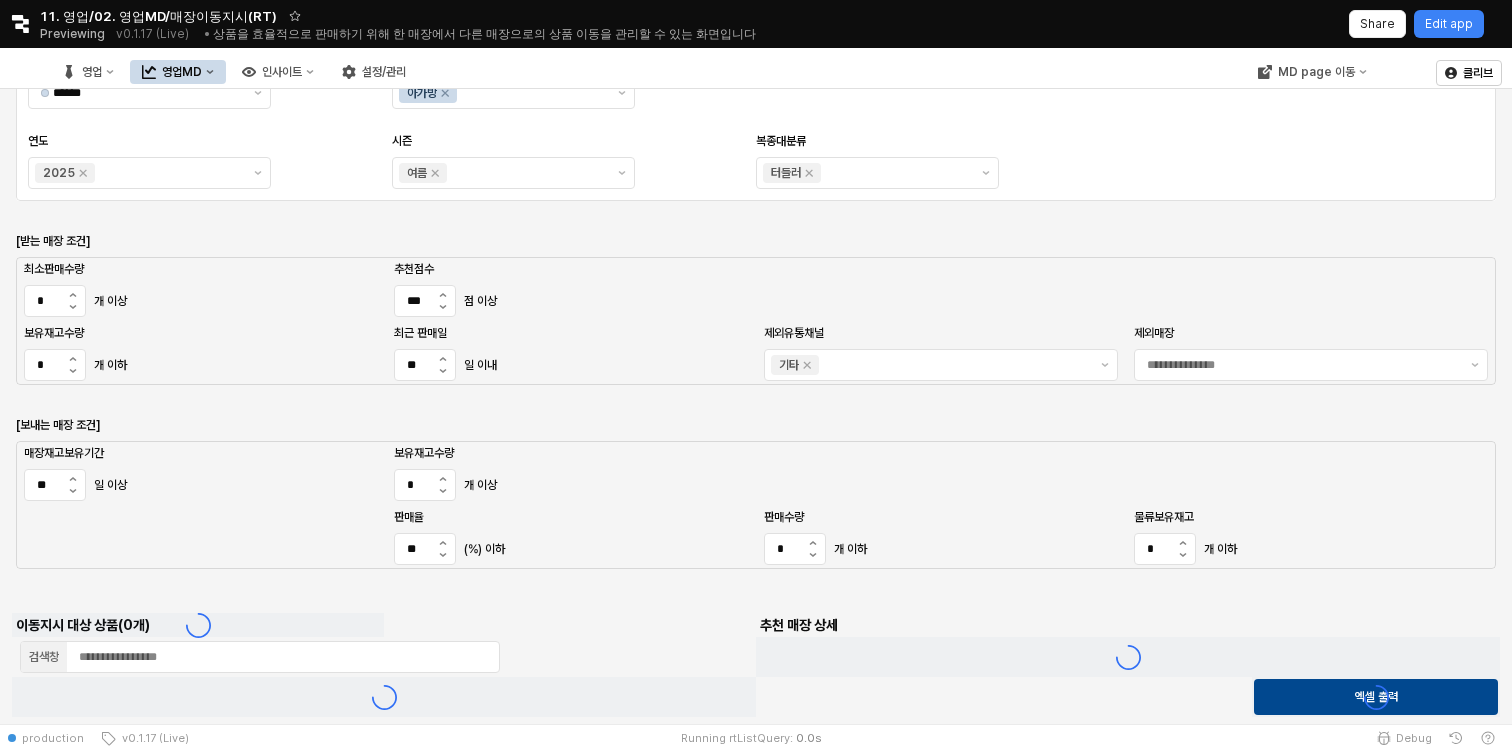 click on "매장재고보유기간 보유재고수량 ** 일 이상 * 개 이상 판매수량 물류보유재고 * 개 이하 * 개 이하 판매율 ** (%) 이하" at bounding box center (756, 505) 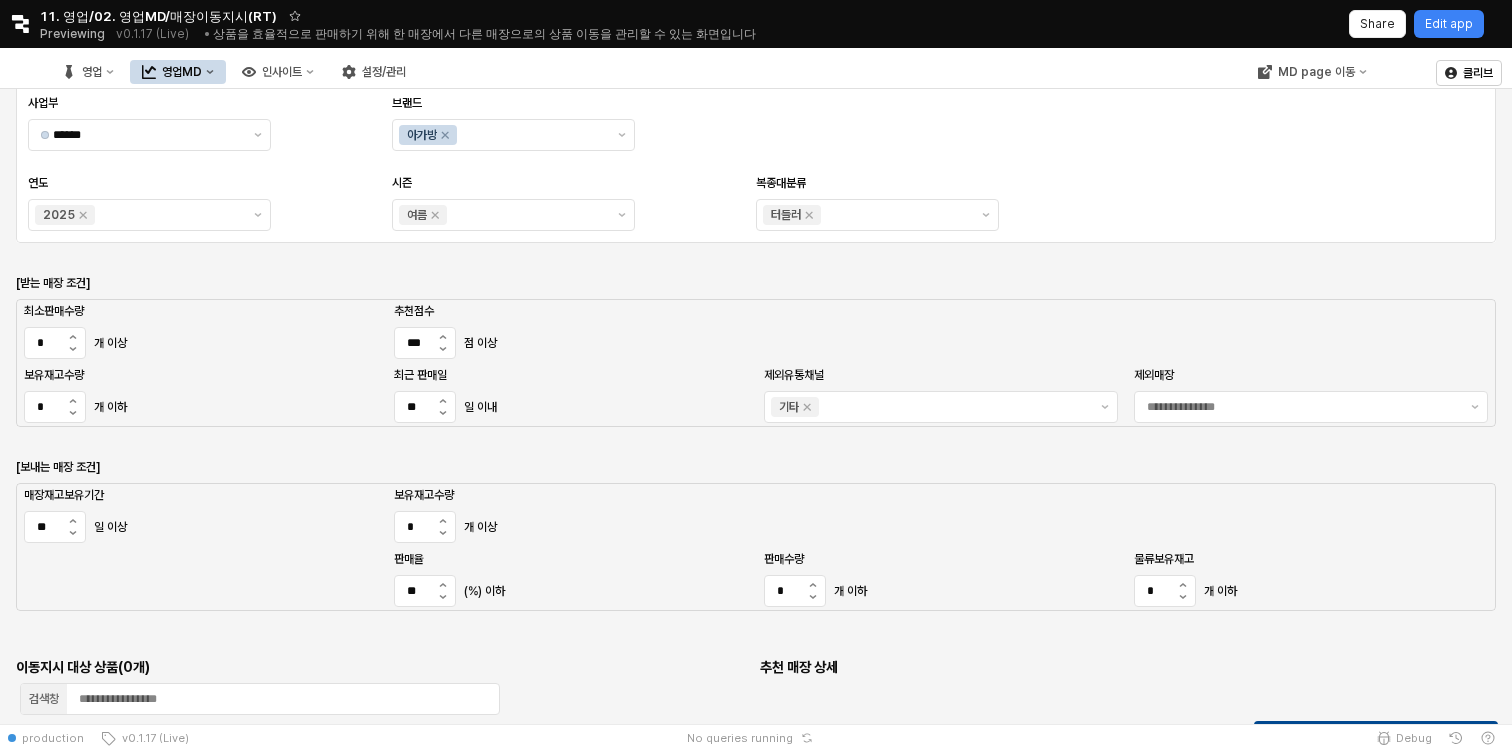 scroll, scrollTop: 0, scrollLeft: 0, axis: both 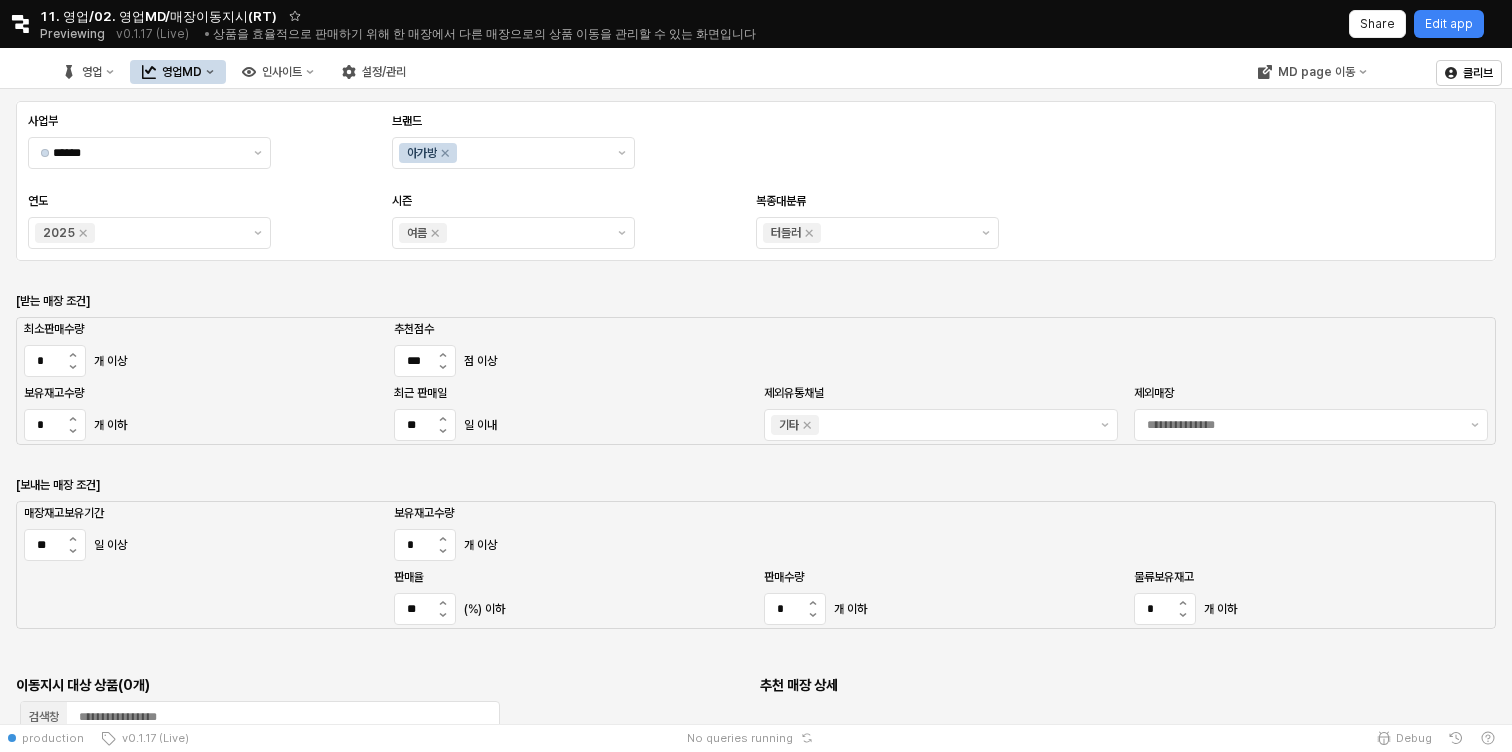click on "사업부 [BRAND] 브랜드 아가방 연도 2025 시즌 여름 복종대분류 터들러" at bounding box center [756, 181] 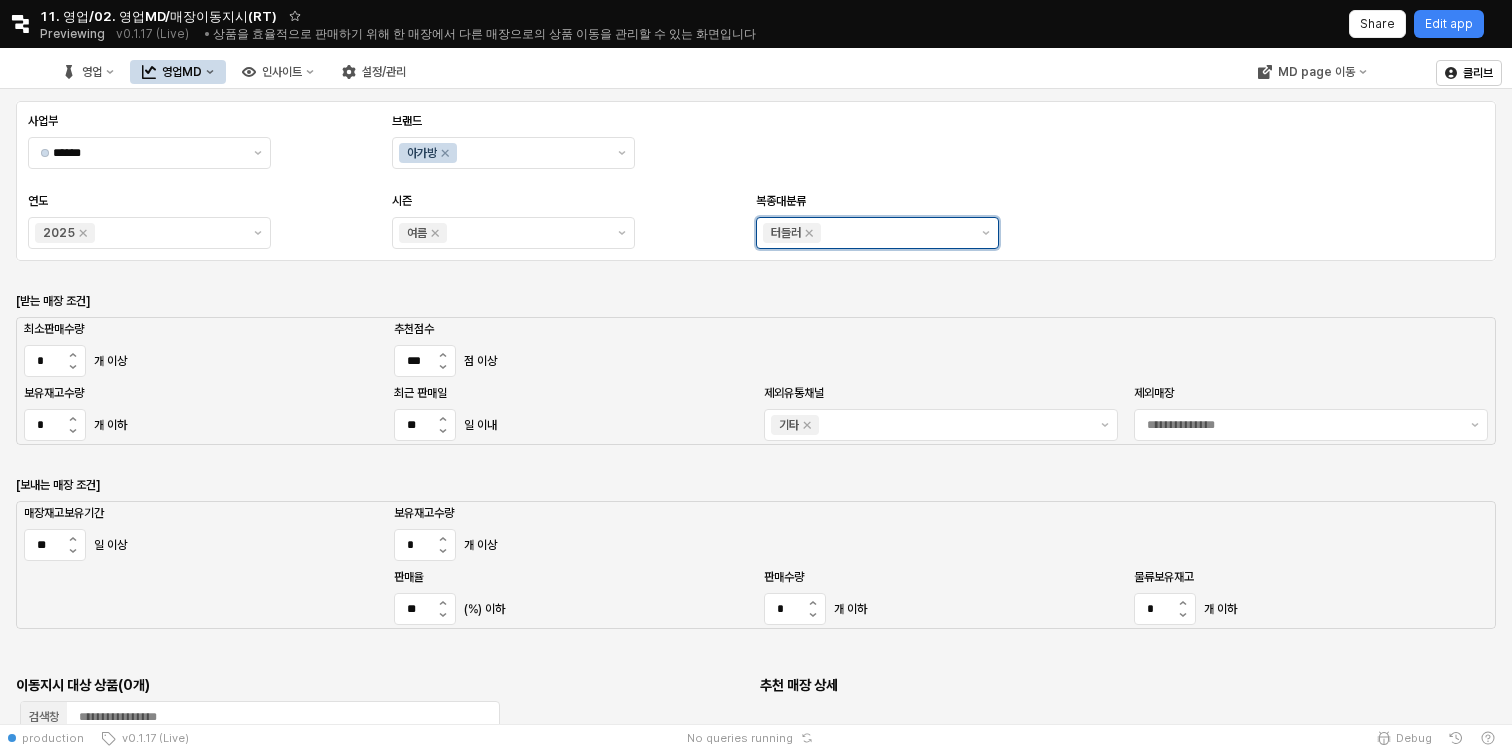 click on "복종대분류" at bounding box center [896, 233] 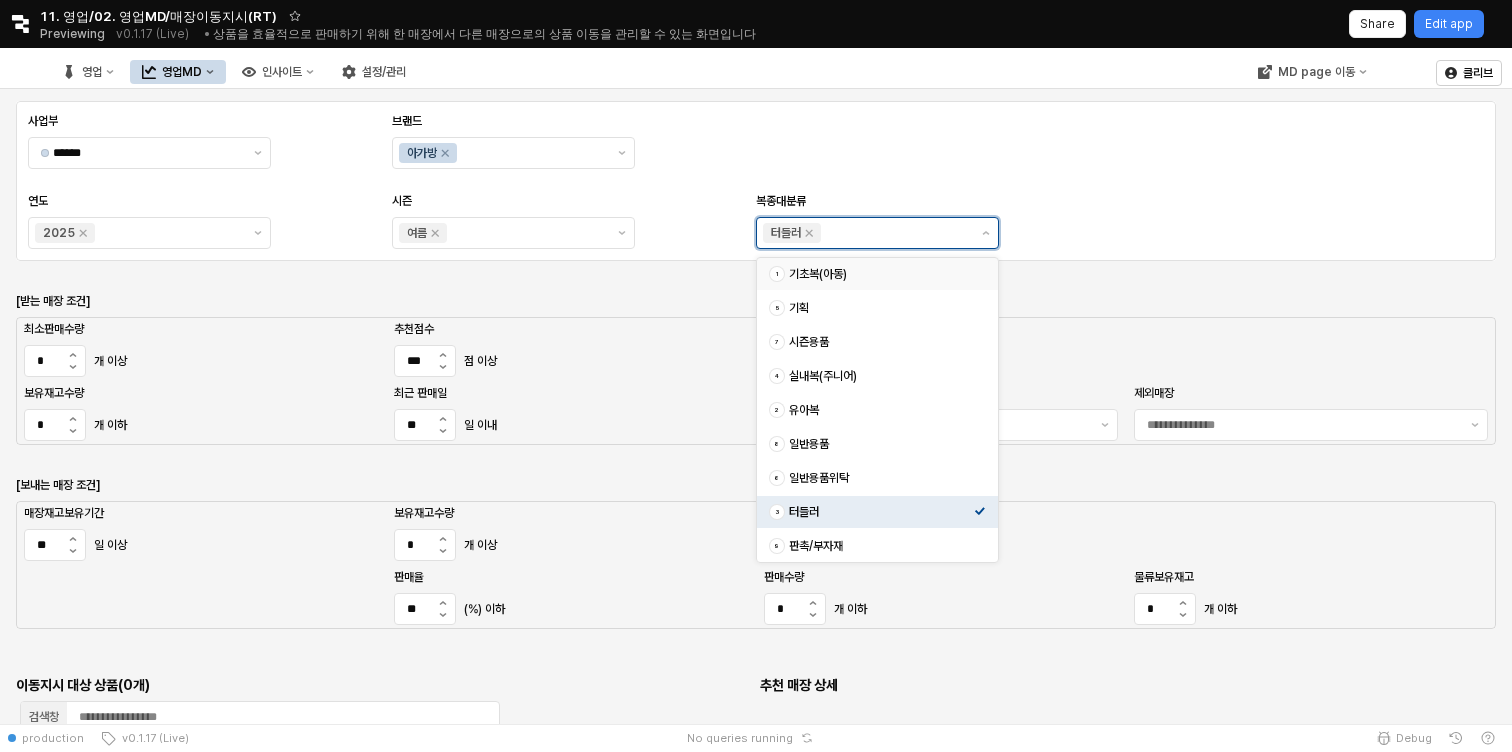 click on "기초복(아동)" at bounding box center (881, 274) 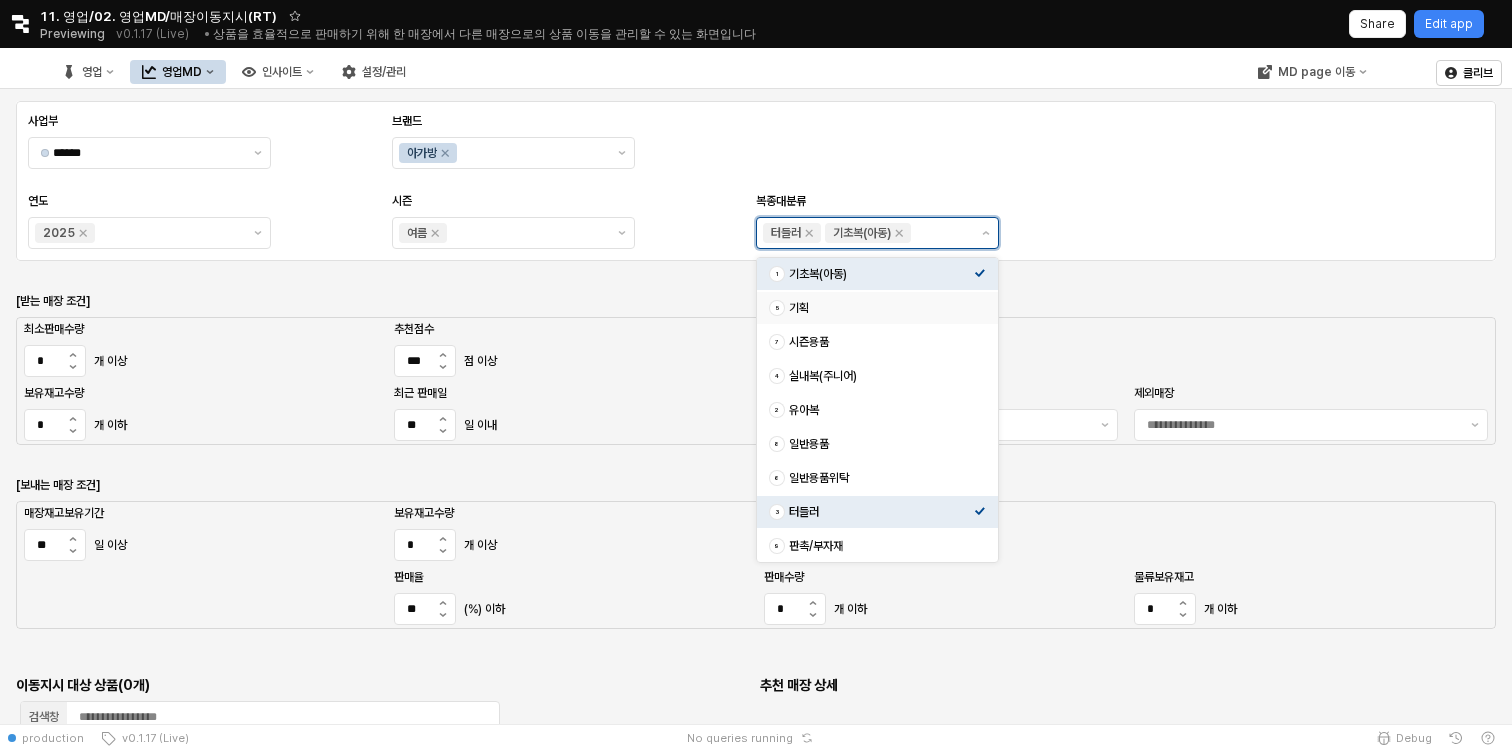 click on "기획" at bounding box center (881, 308) 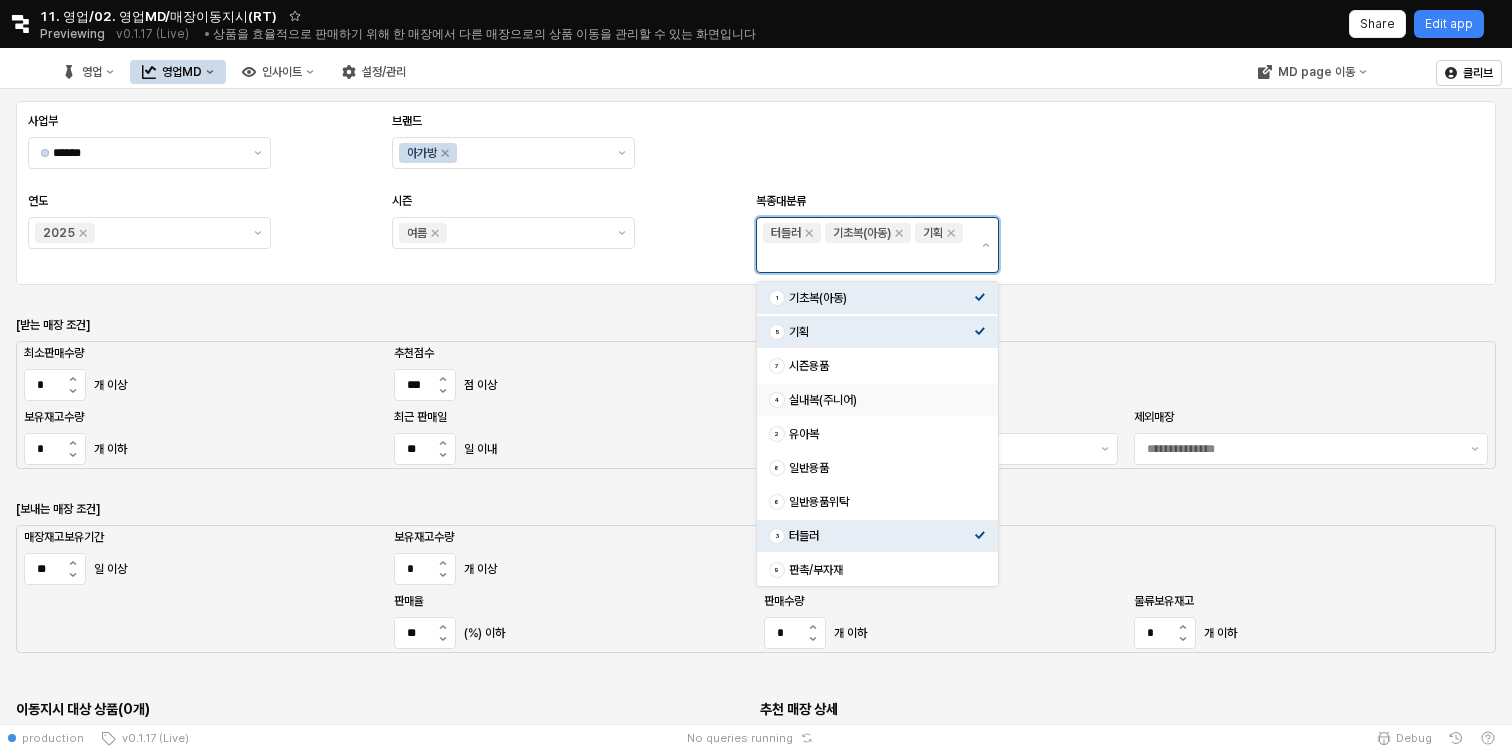 click on "4 실내복(주니어)" at bounding box center (877, 400) 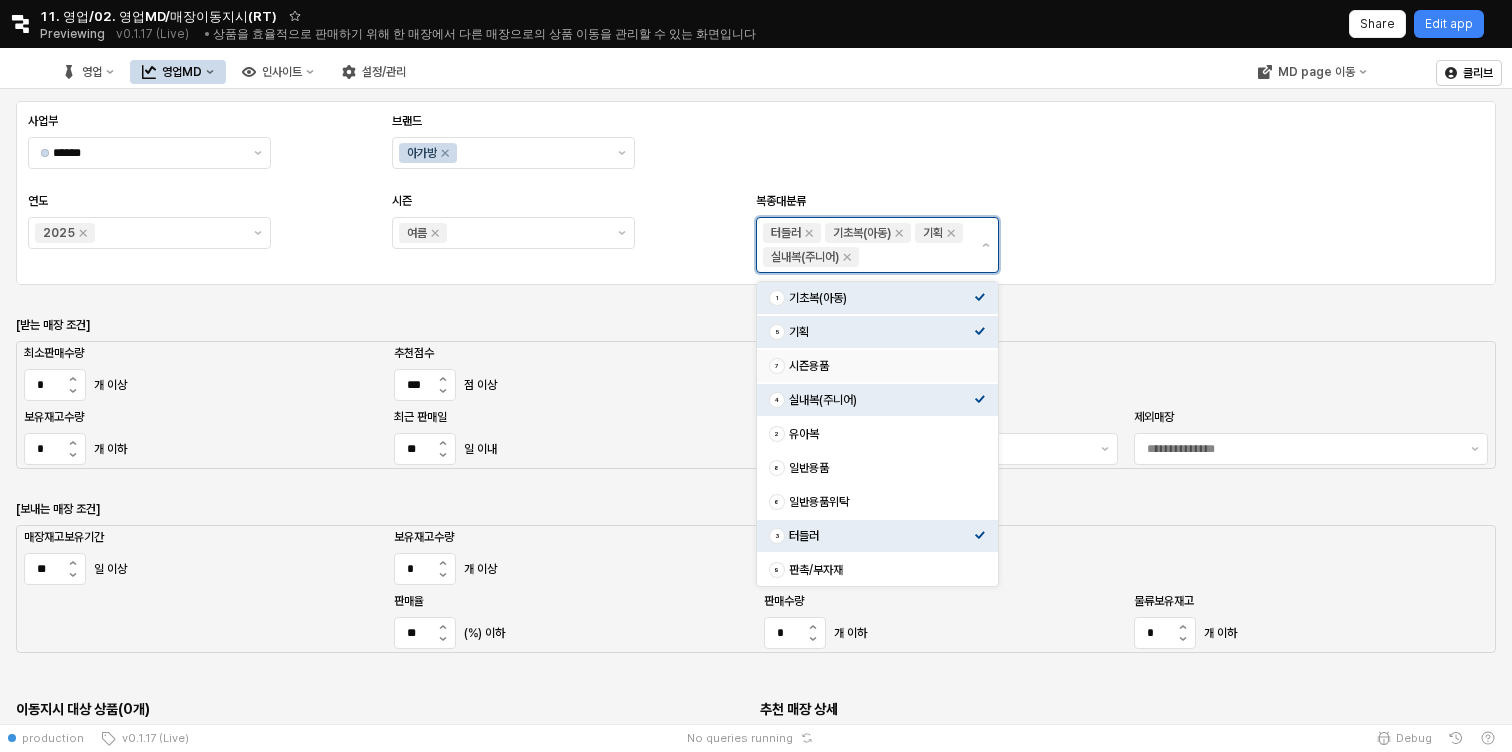 click on "시즌용품" at bounding box center [881, 366] 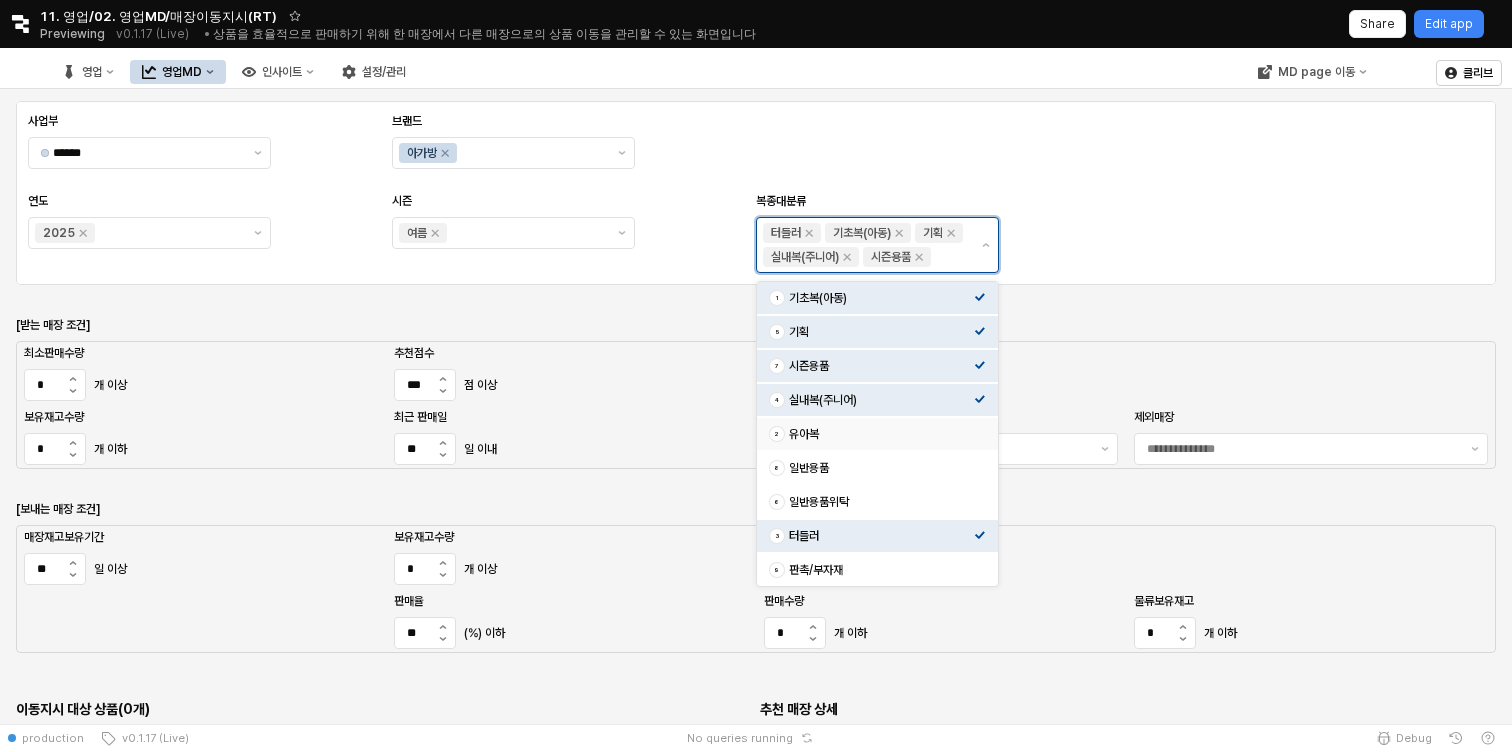 click on "유아복" at bounding box center (881, 434) 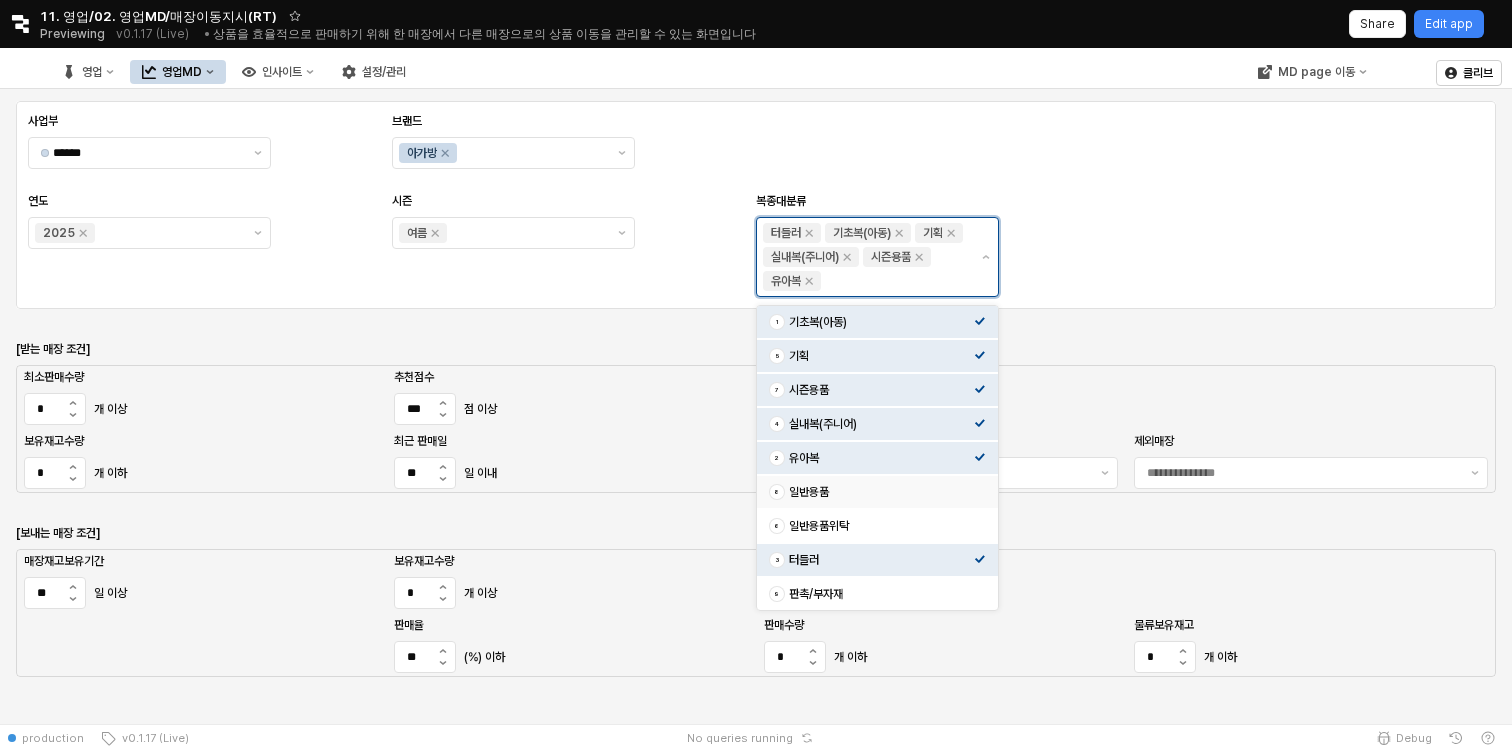 click on "8 일반용품" at bounding box center [877, 492] 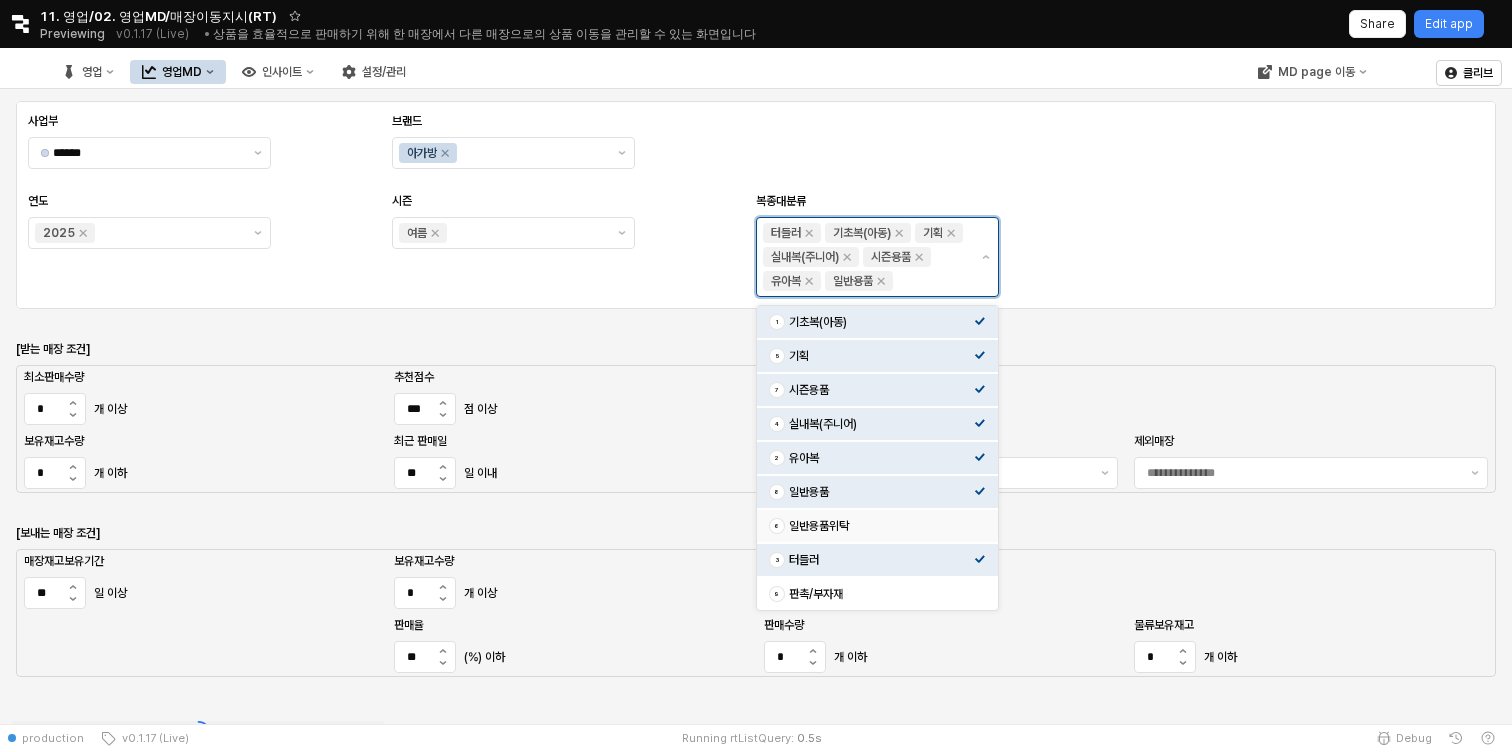 click on "일반용품위탁" at bounding box center [881, 526] 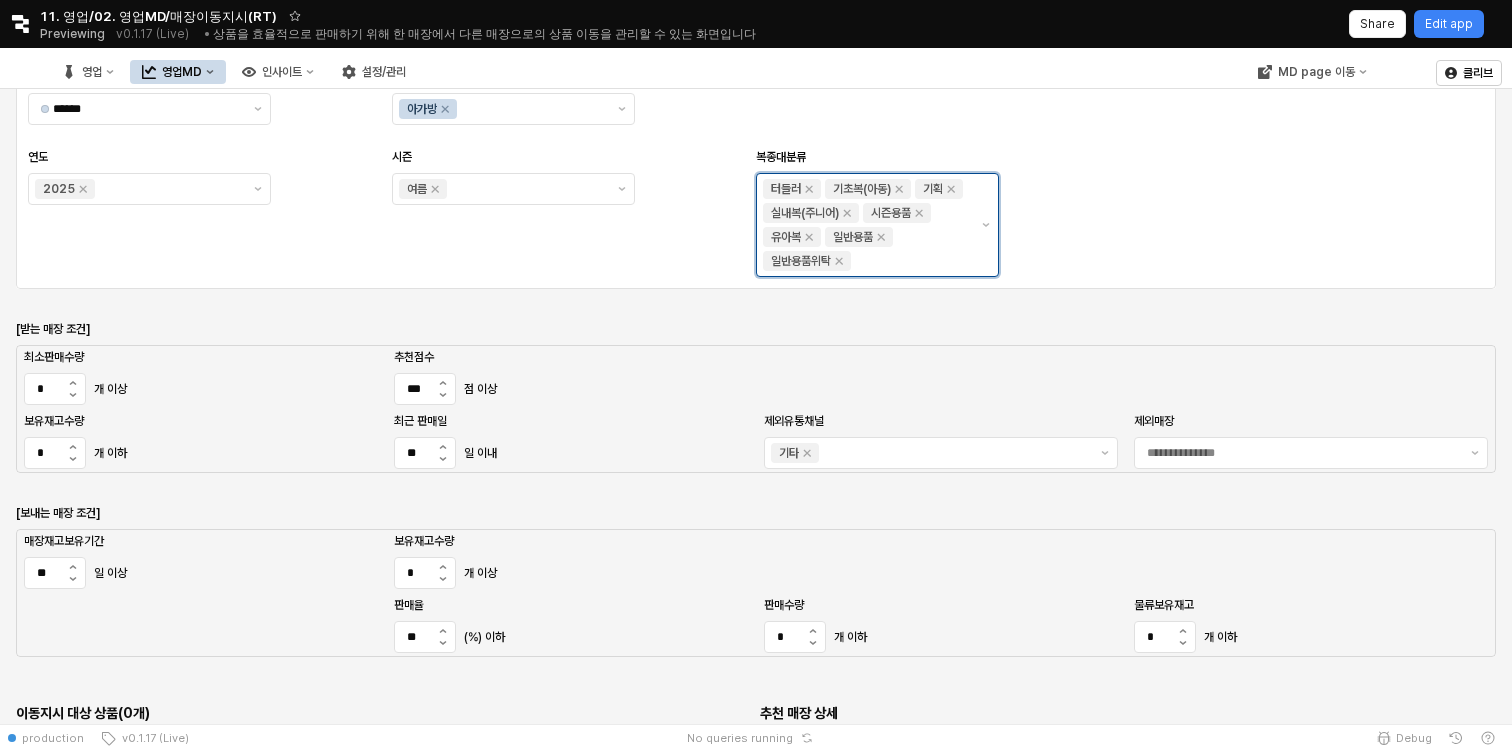 scroll, scrollTop: 193, scrollLeft: 0, axis: vertical 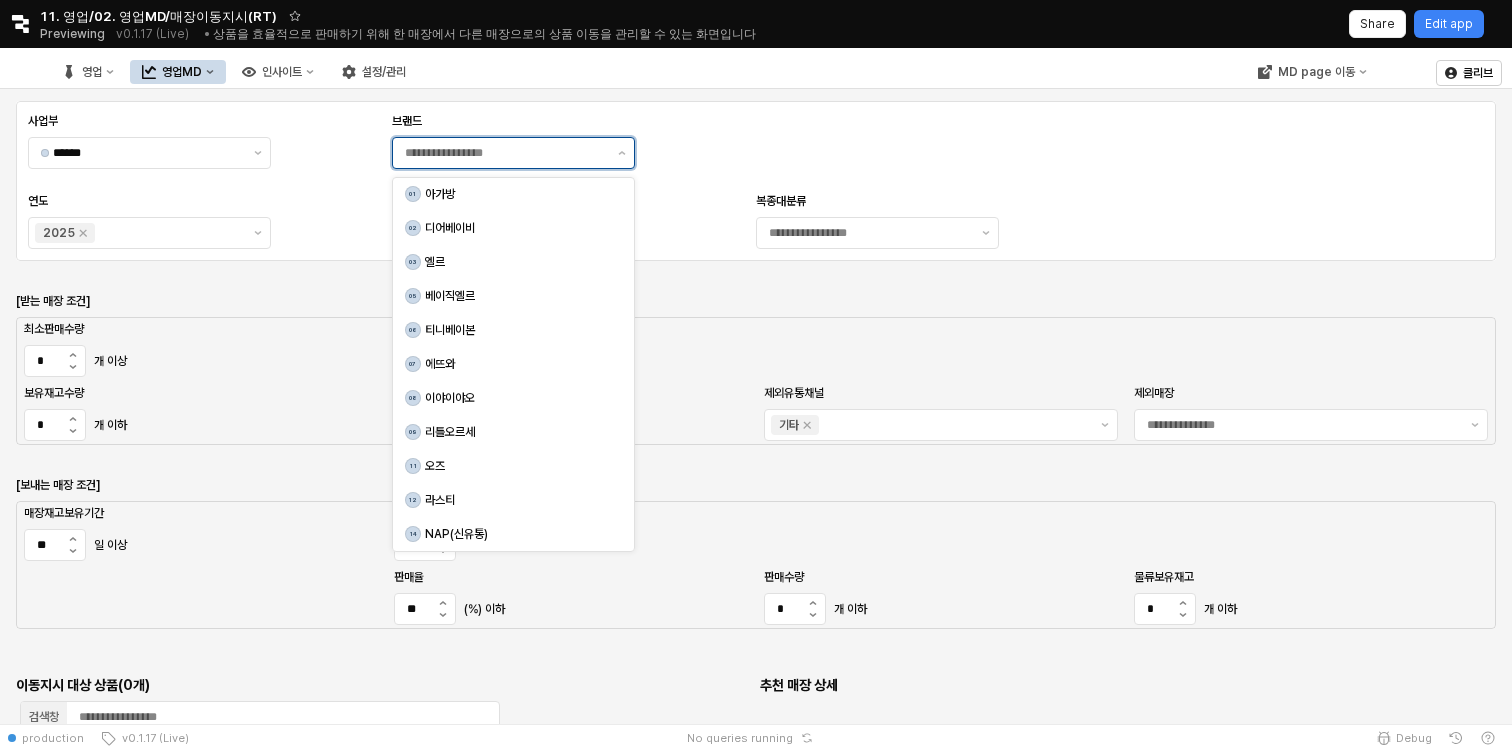 click on "브랜드" at bounding box center [505, 153] 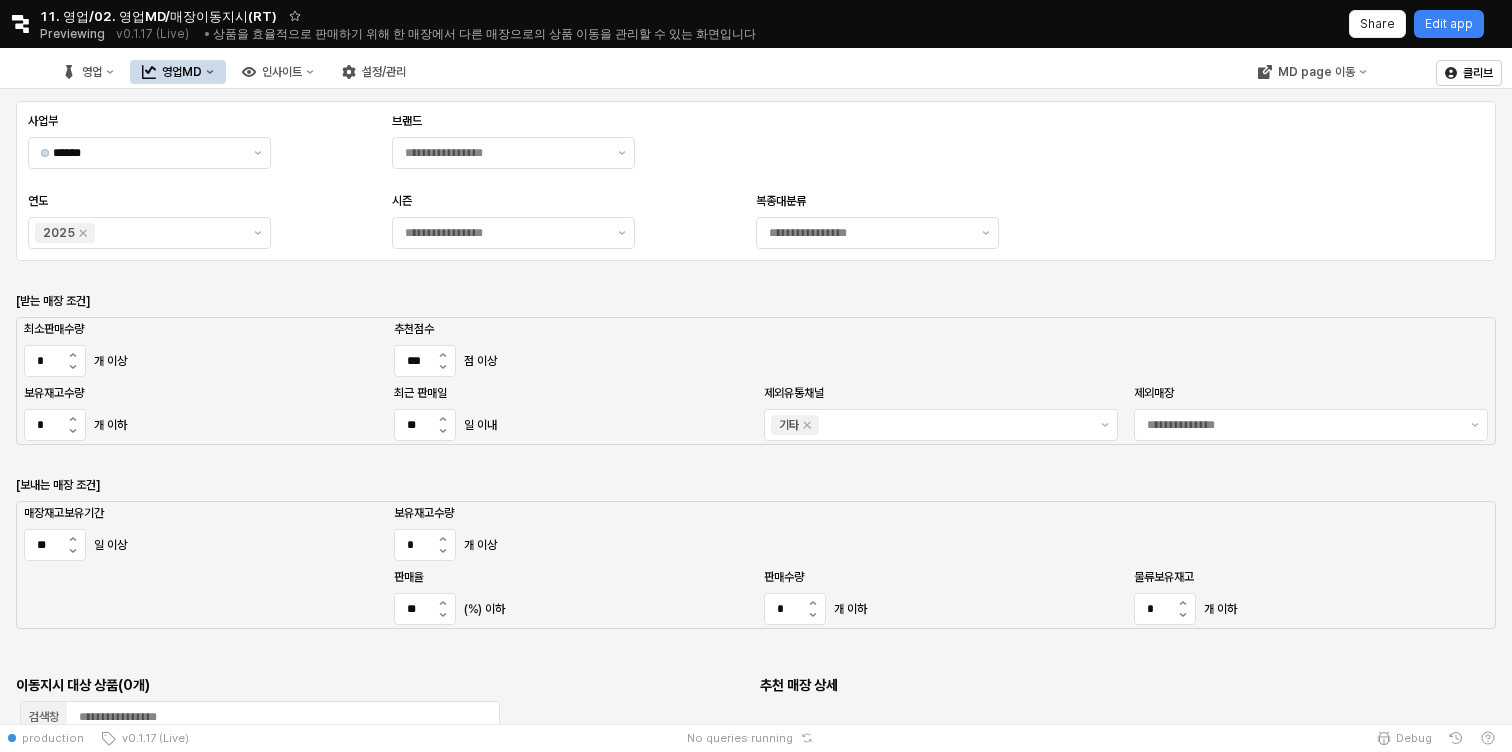 click on "사업부 ****** 브랜드 연도 2025 시즌 복종대분류" at bounding box center (756, 181) 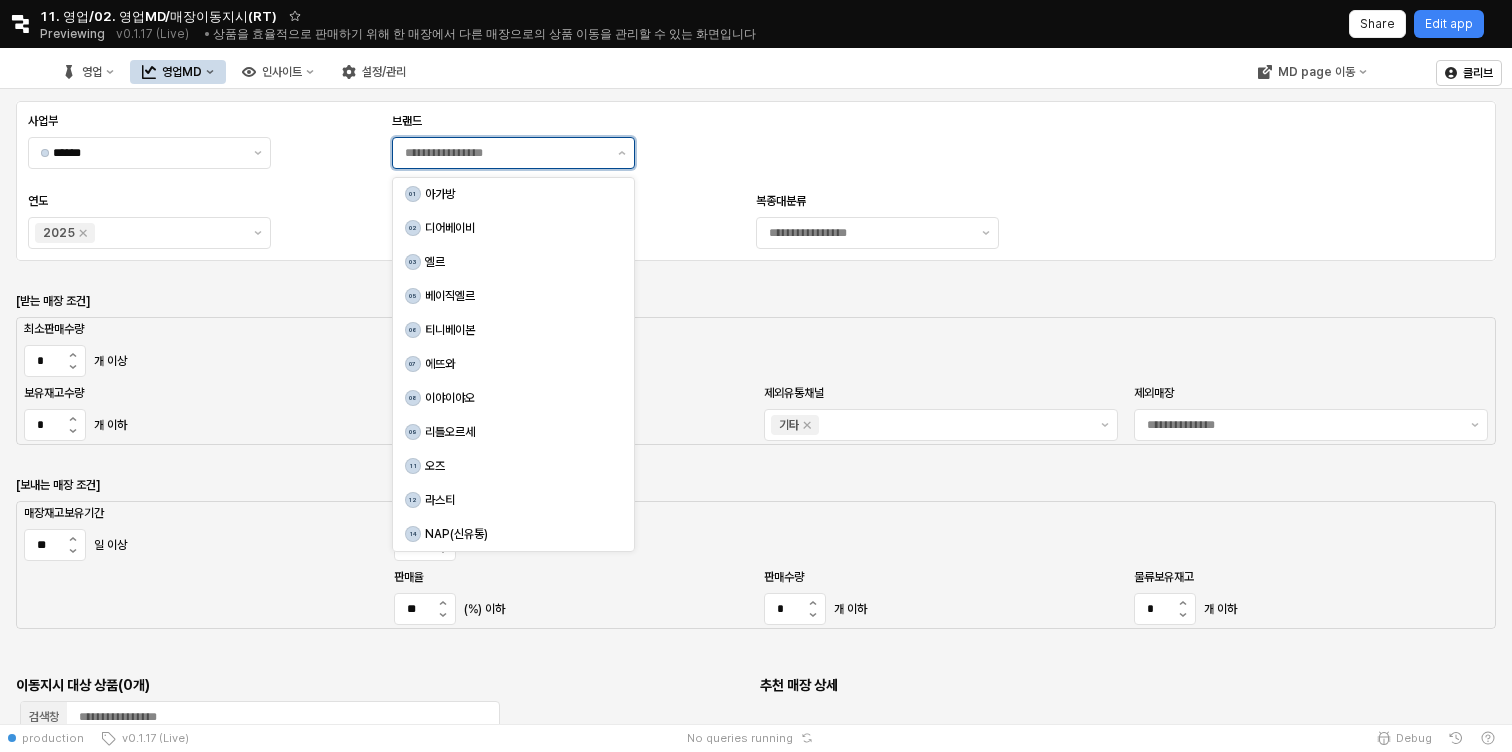 click on "브랜드" at bounding box center [505, 153] 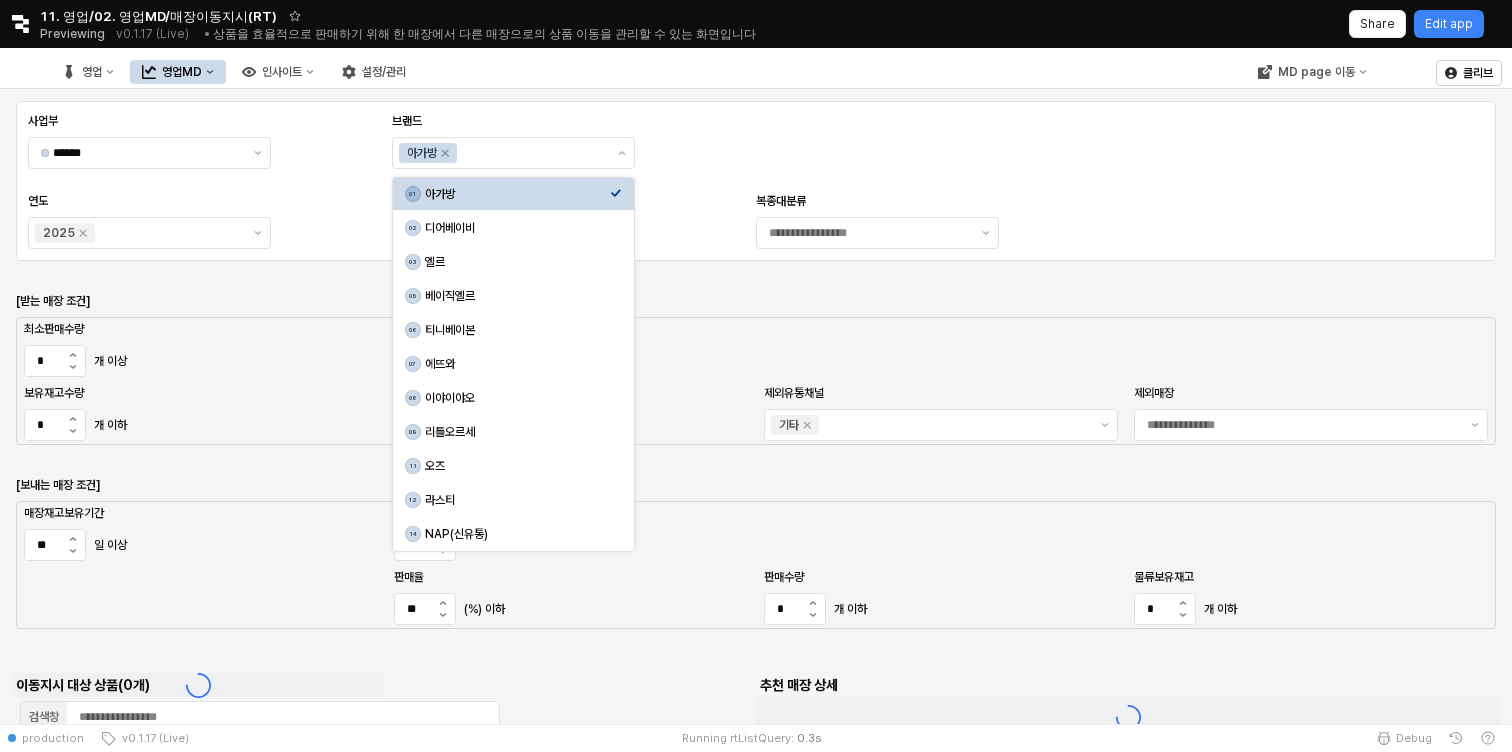 click on "사업부 ****** 브랜드 아가방 연도 2025 시즌 복종대분류" at bounding box center [756, 181] 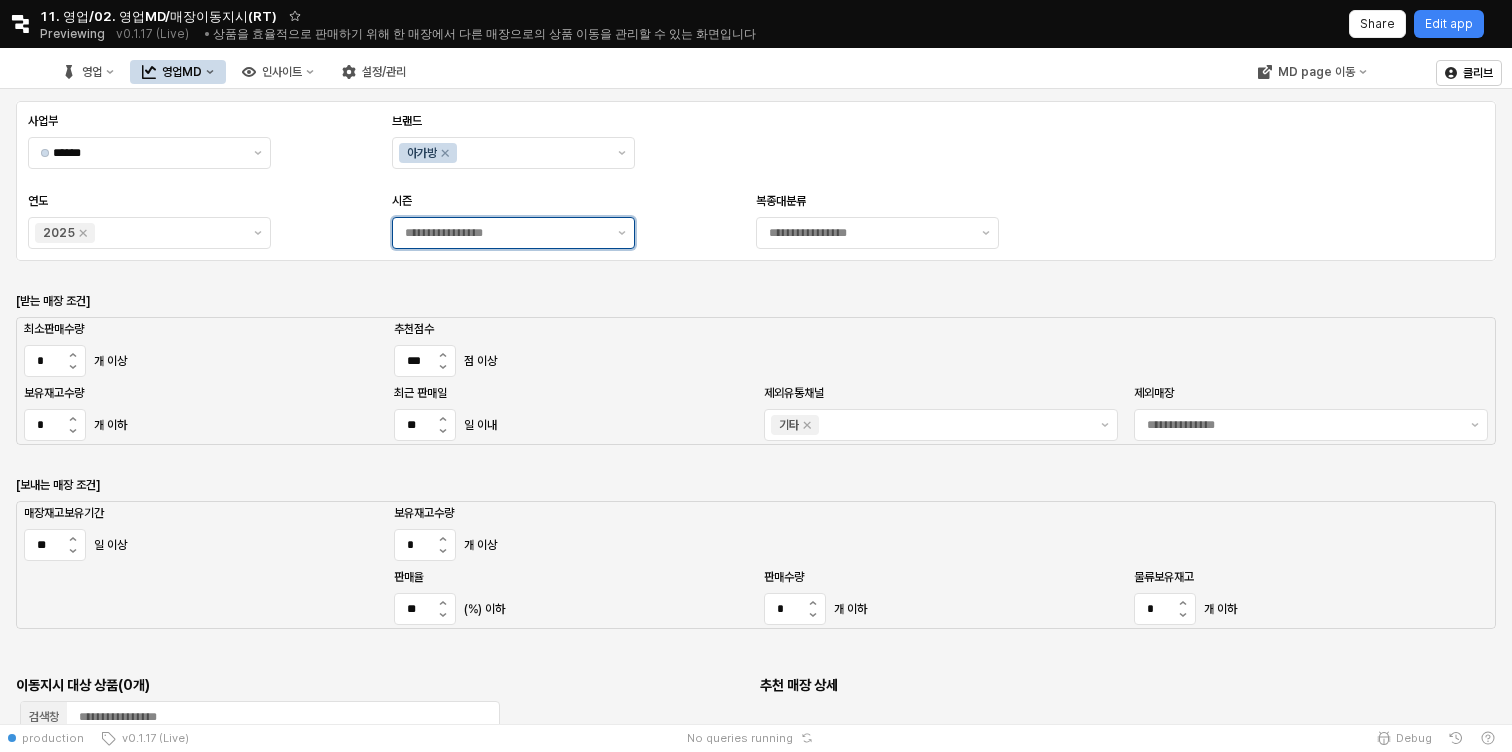 click on "시즌" at bounding box center (505, 233) 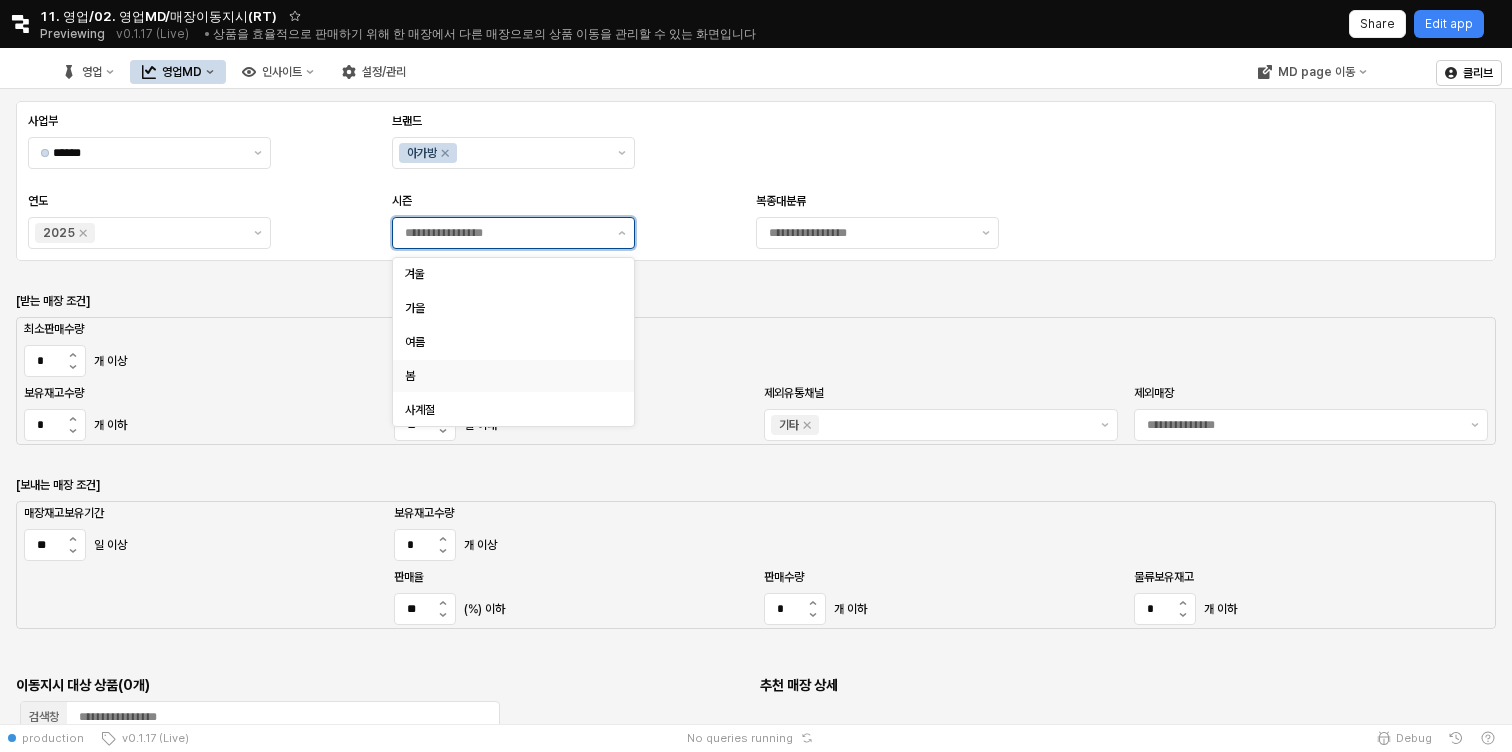 click on "여름" at bounding box center (507, 342) 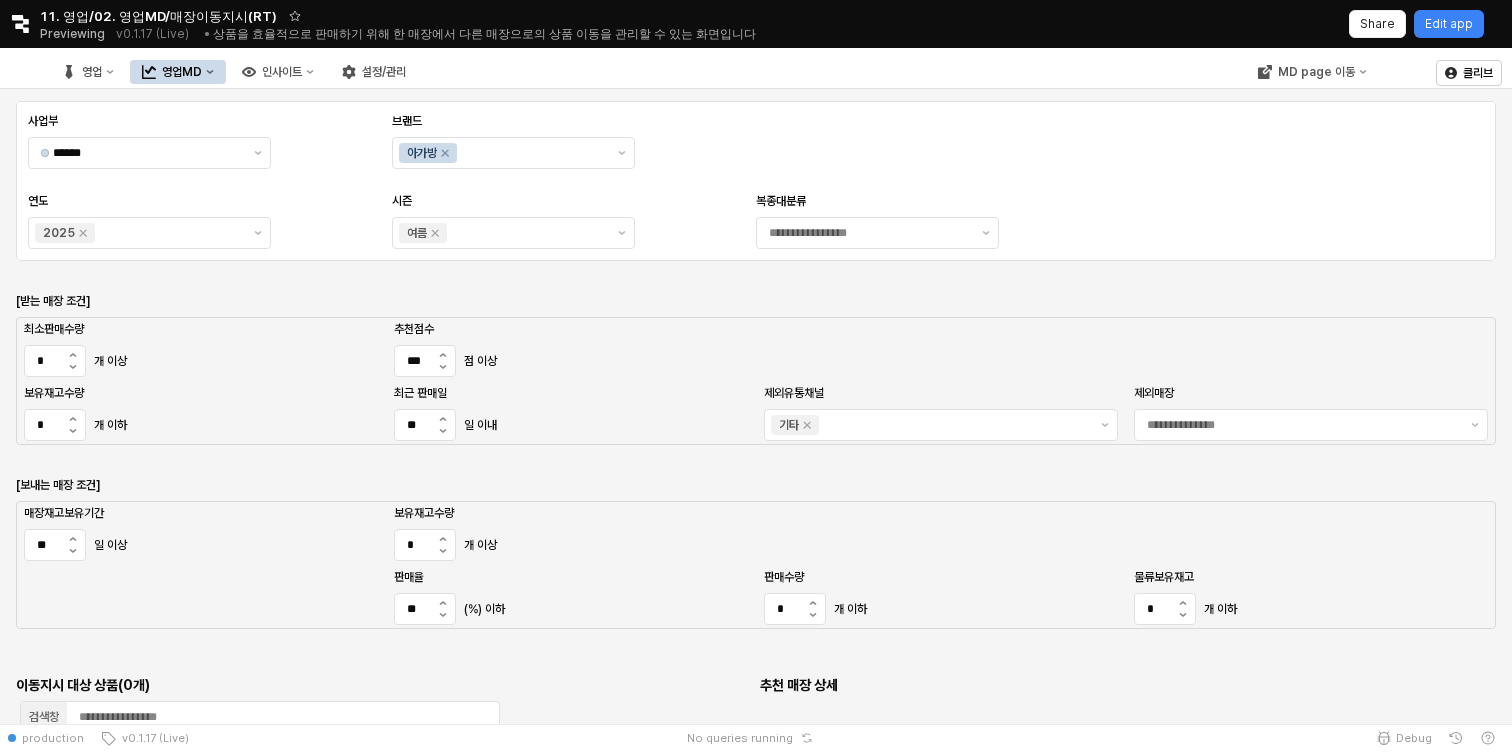 click on "사업부 ****** 브랜드 아가방 연도 2025 시즌 여름 복종대분류" at bounding box center [756, 181] 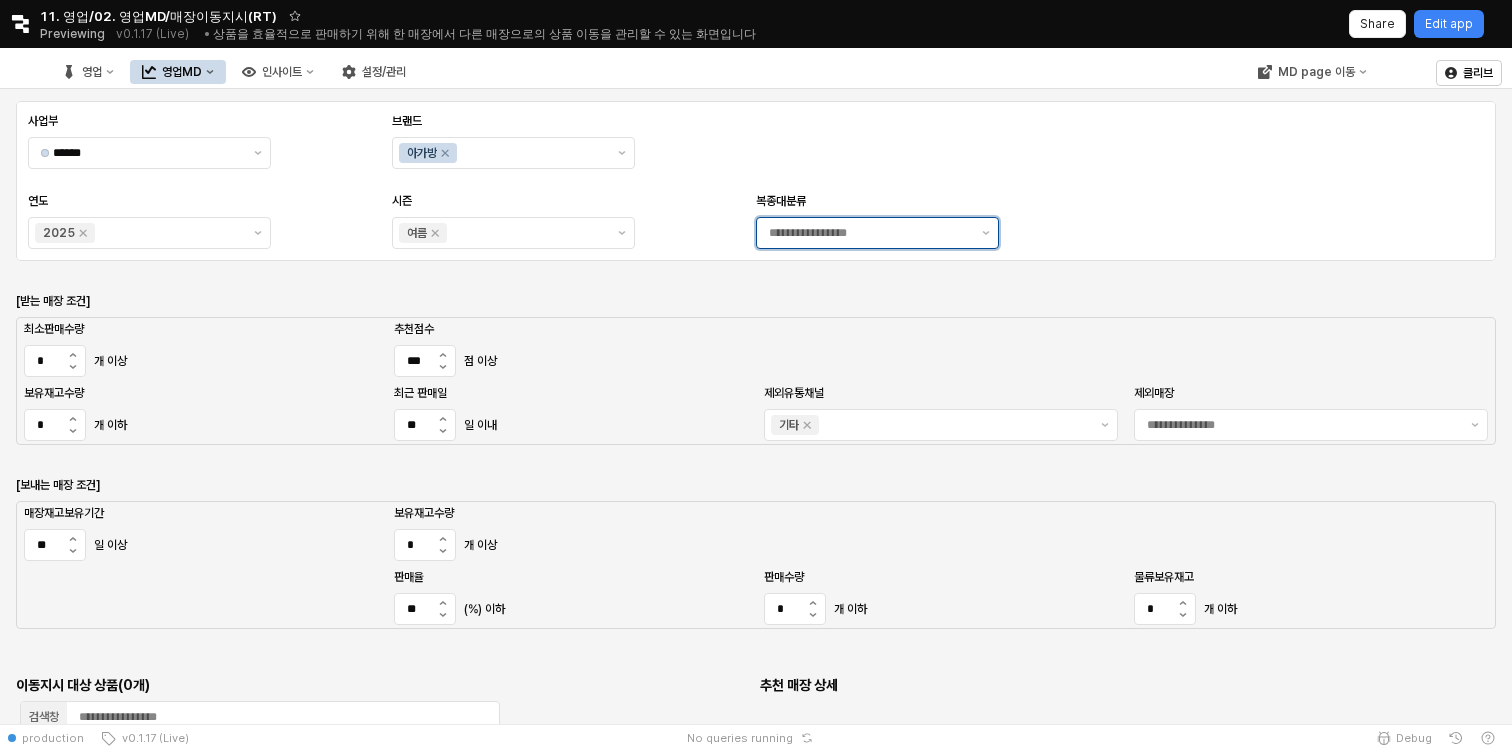 click on "복종대분류" at bounding box center (869, 233) 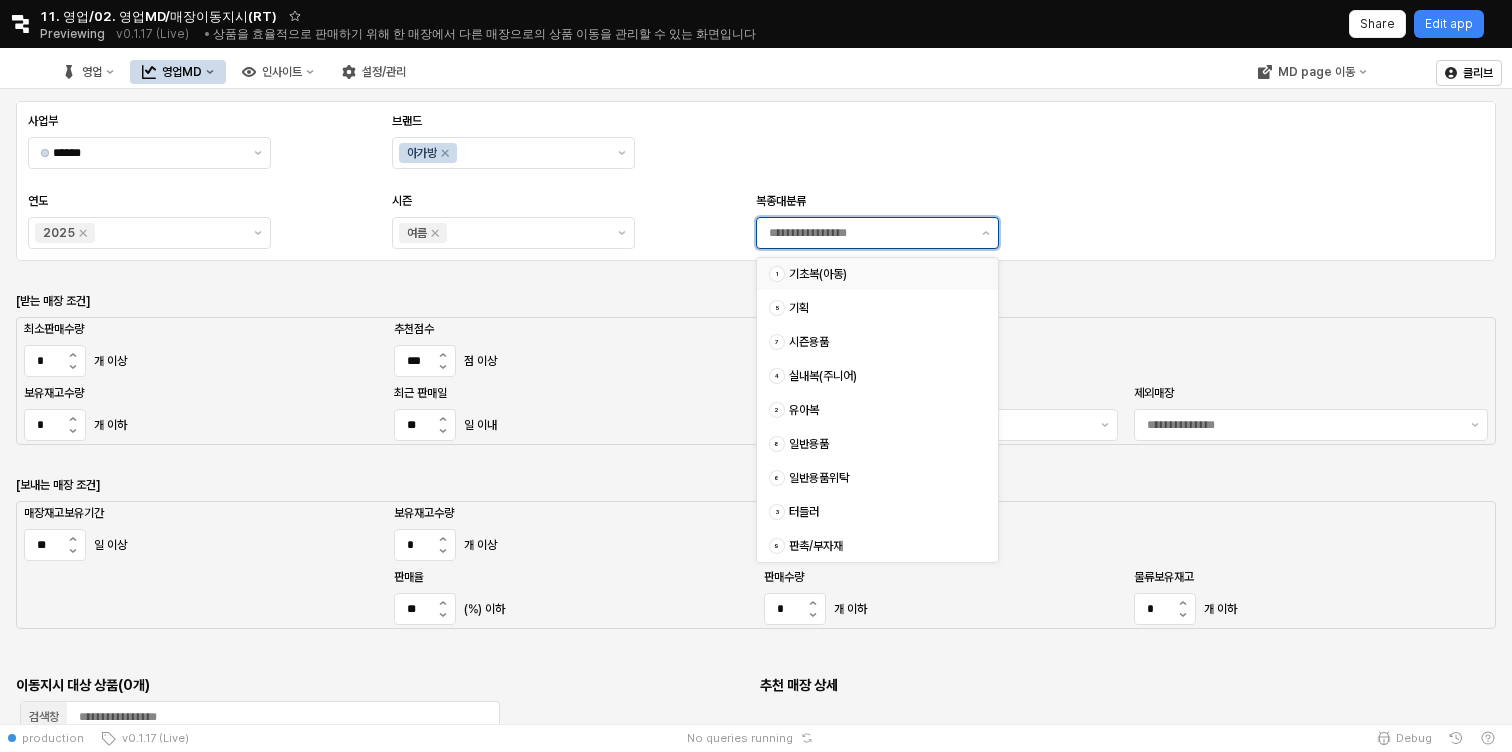 click on "기초복(아동)" at bounding box center [881, 274] 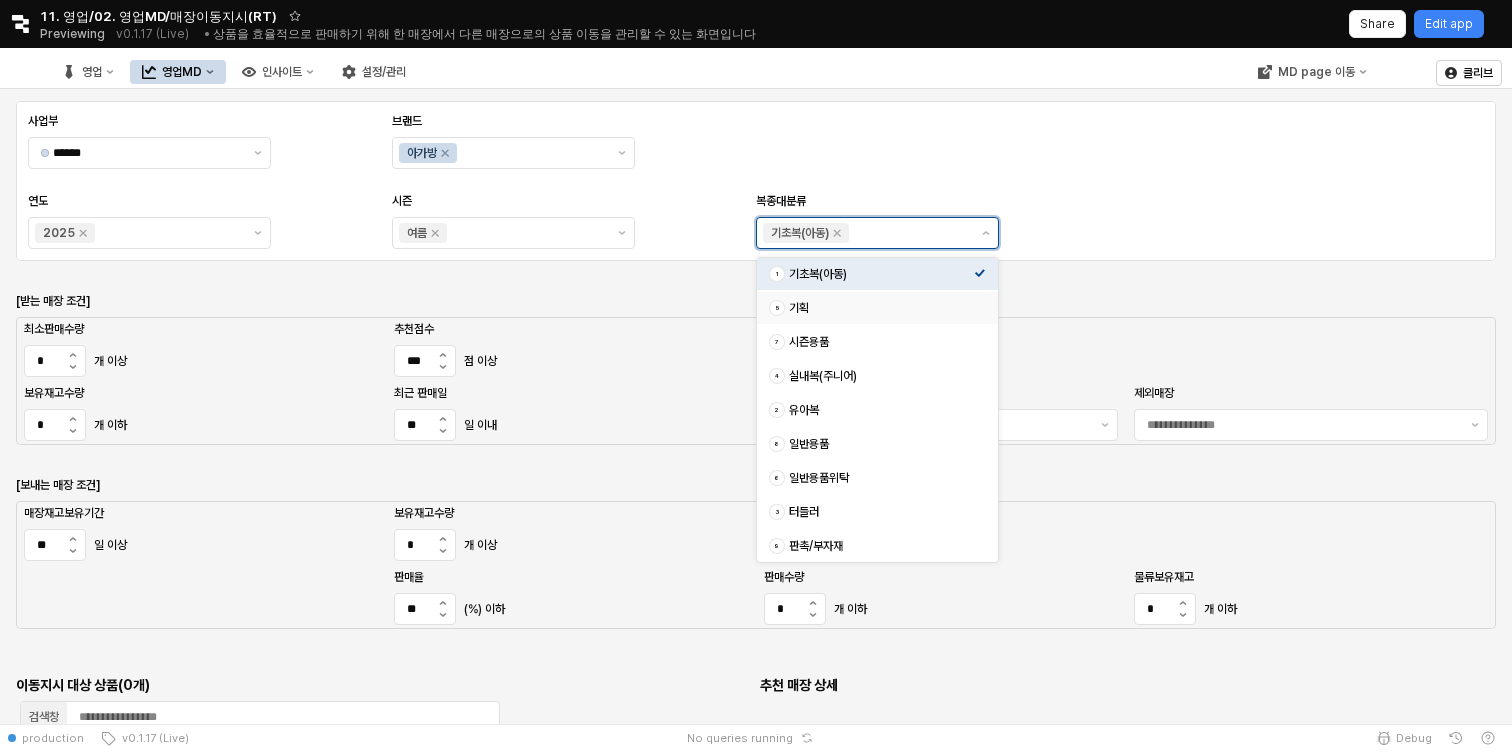 click on "5 기획" at bounding box center (877, 308) 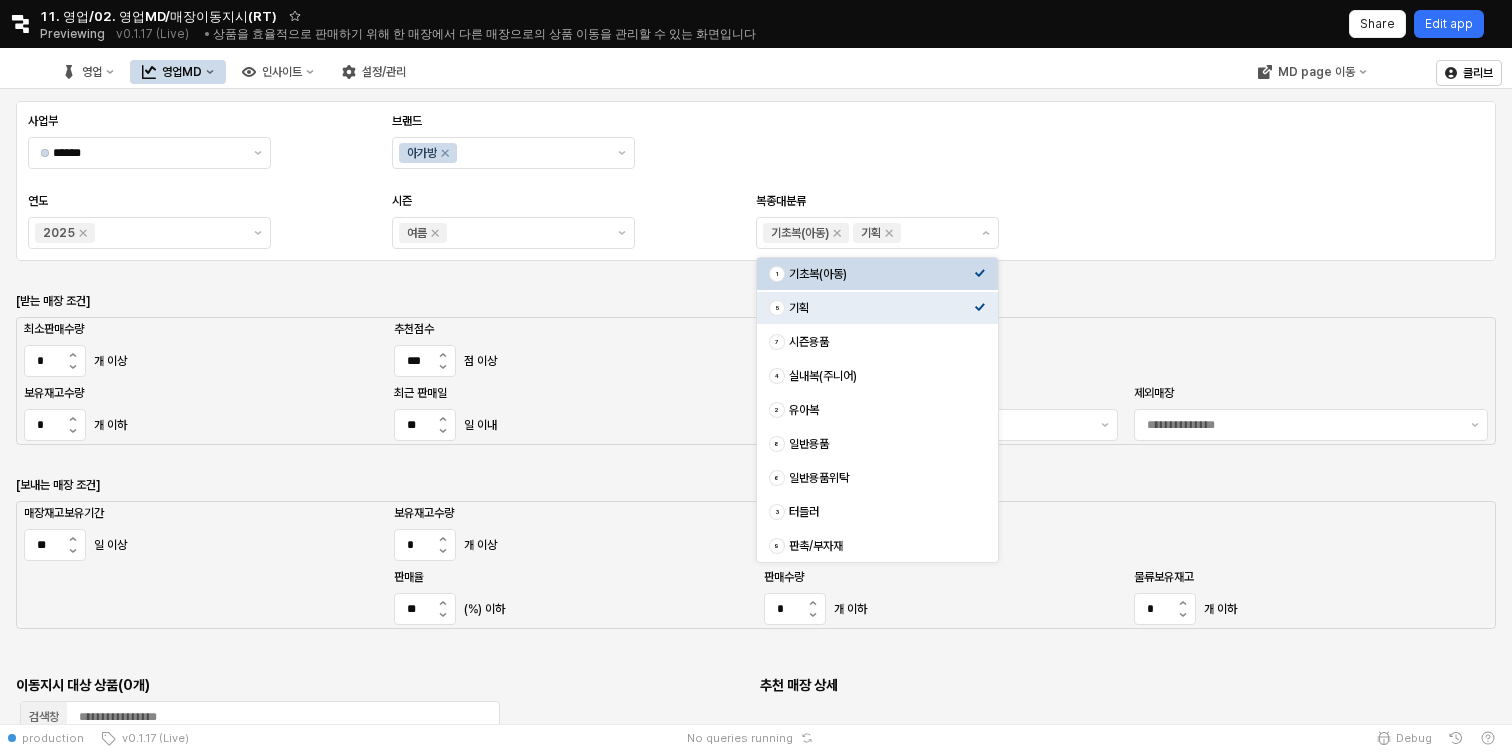click on "Edit app" at bounding box center (1449, 24) 